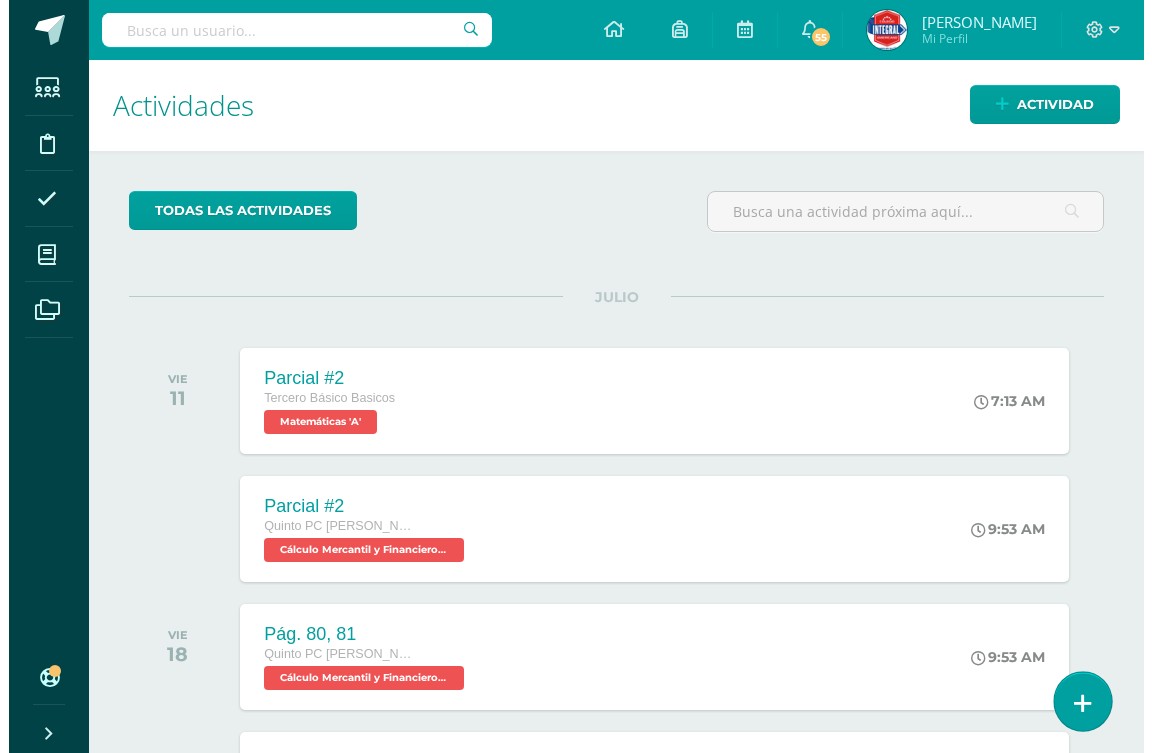 scroll, scrollTop: 0, scrollLeft: 0, axis: both 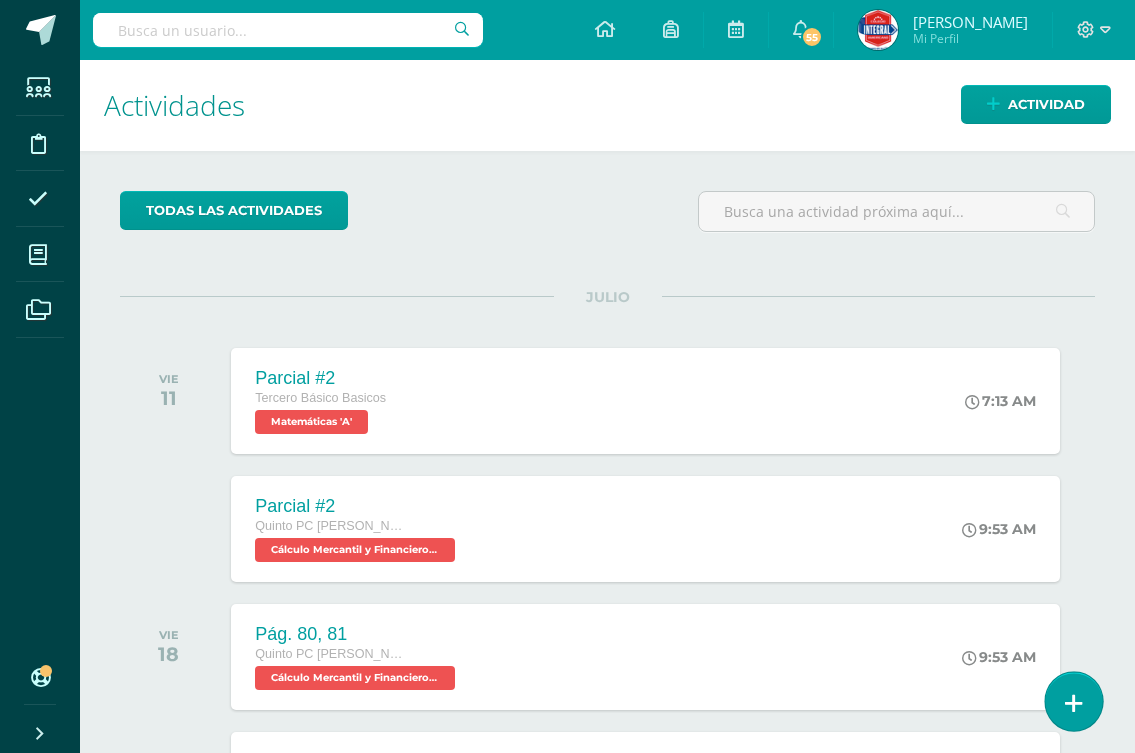 click at bounding box center (1073, 701) 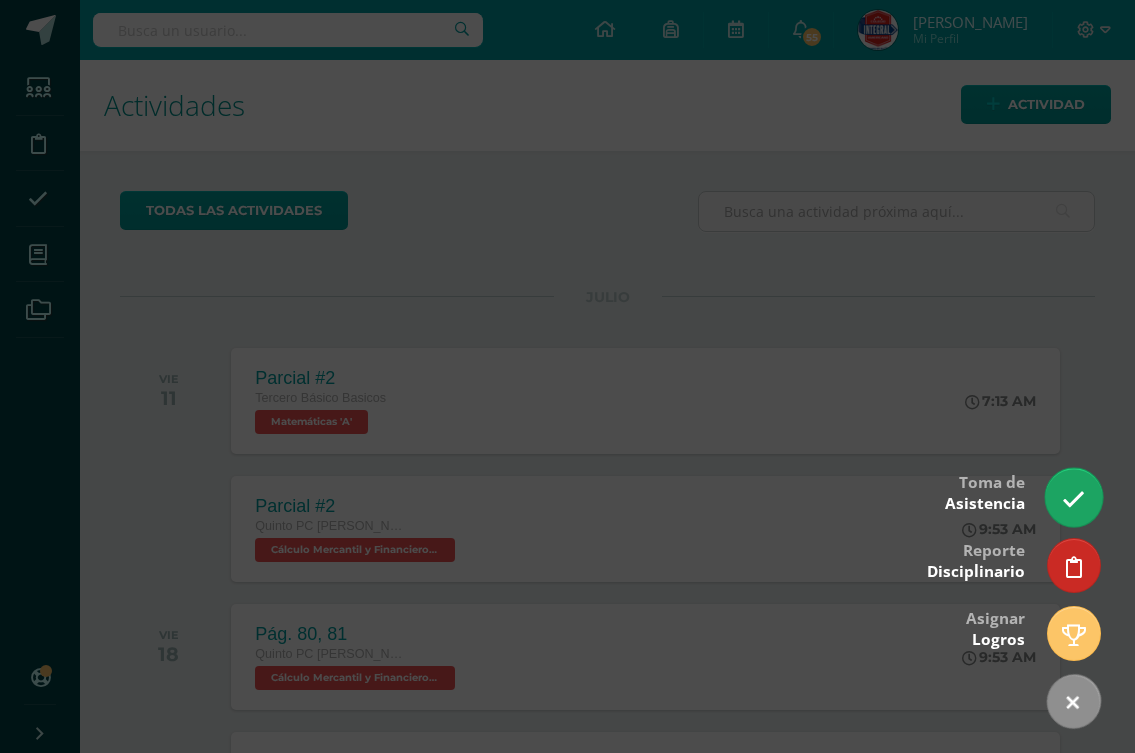 click at bounding box center (1073, 497) 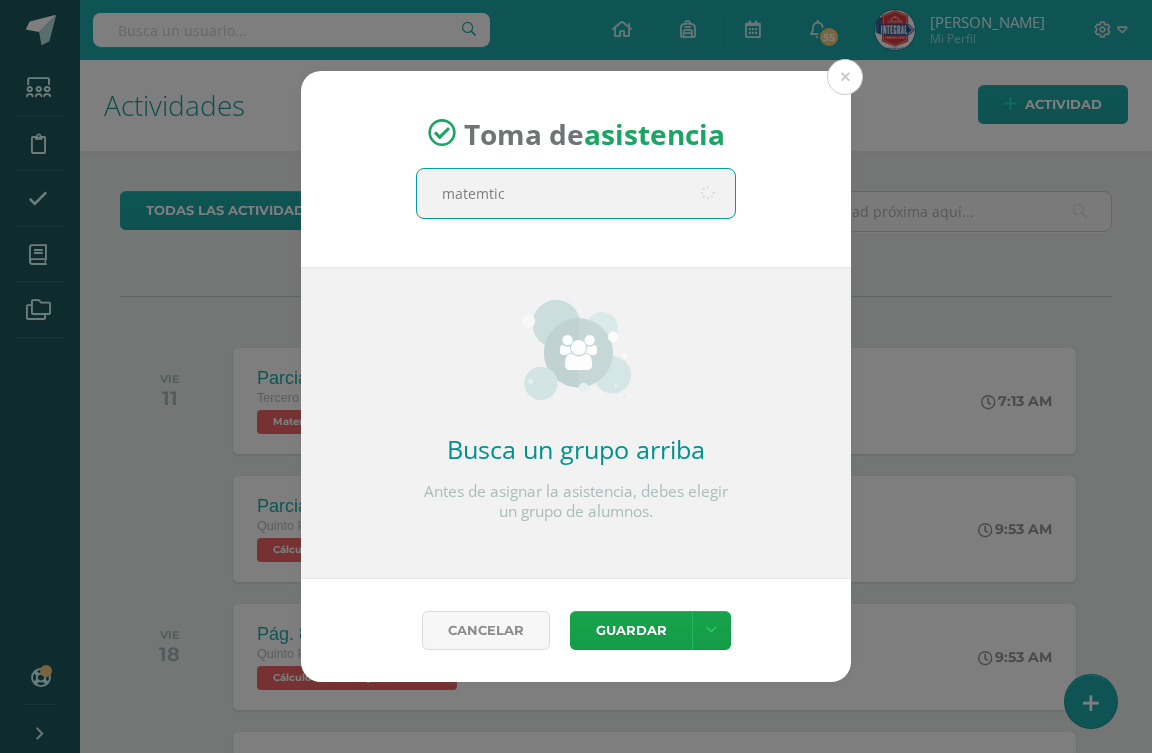 type on "matemtica" 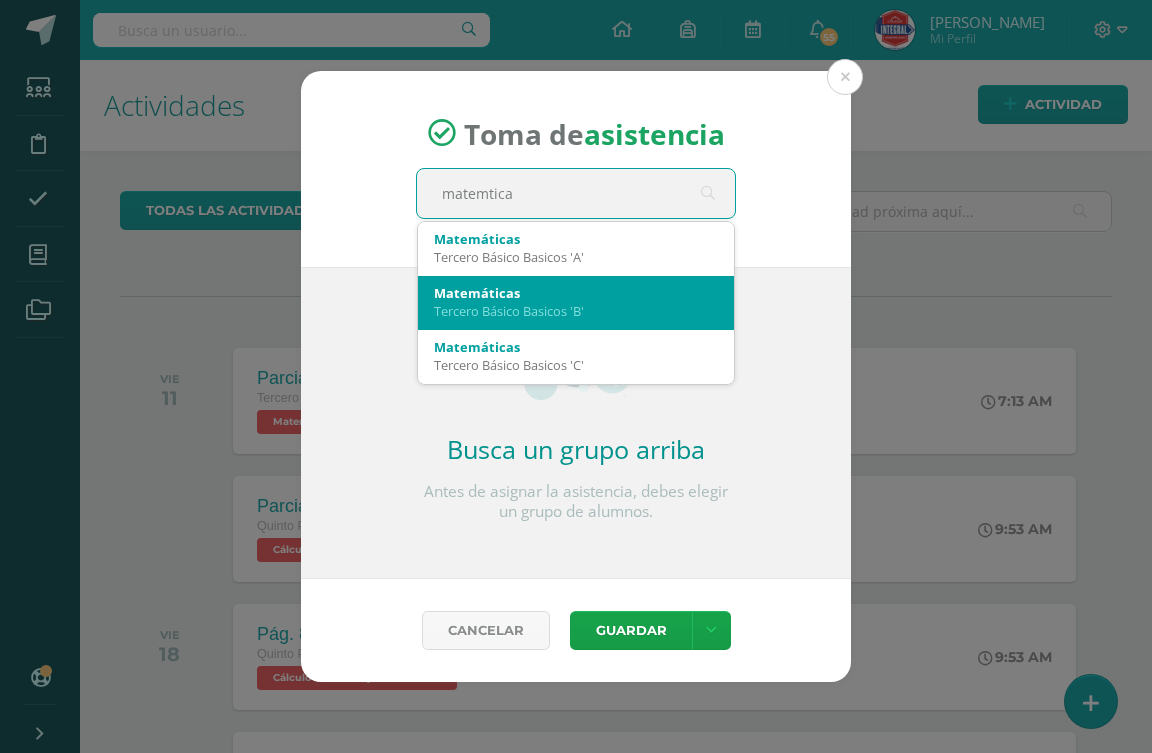 click on "Matemáticas" at bounding box center (576, 293) 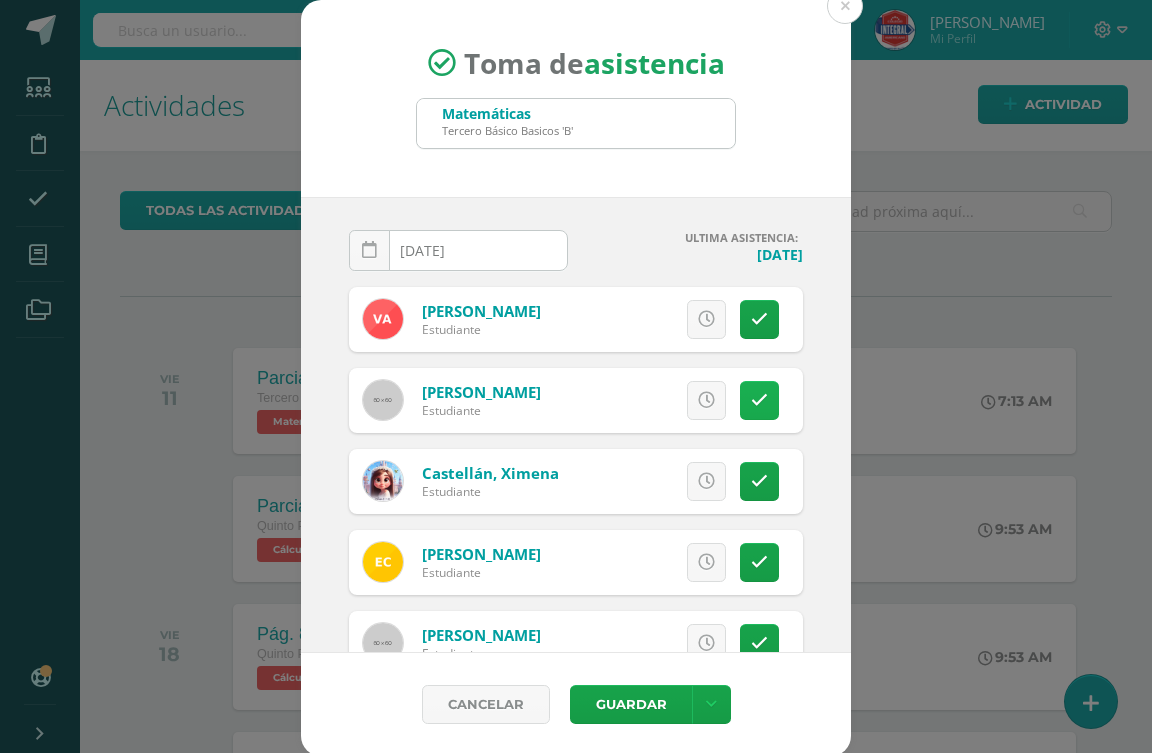 click at bounding box center [759, 400] 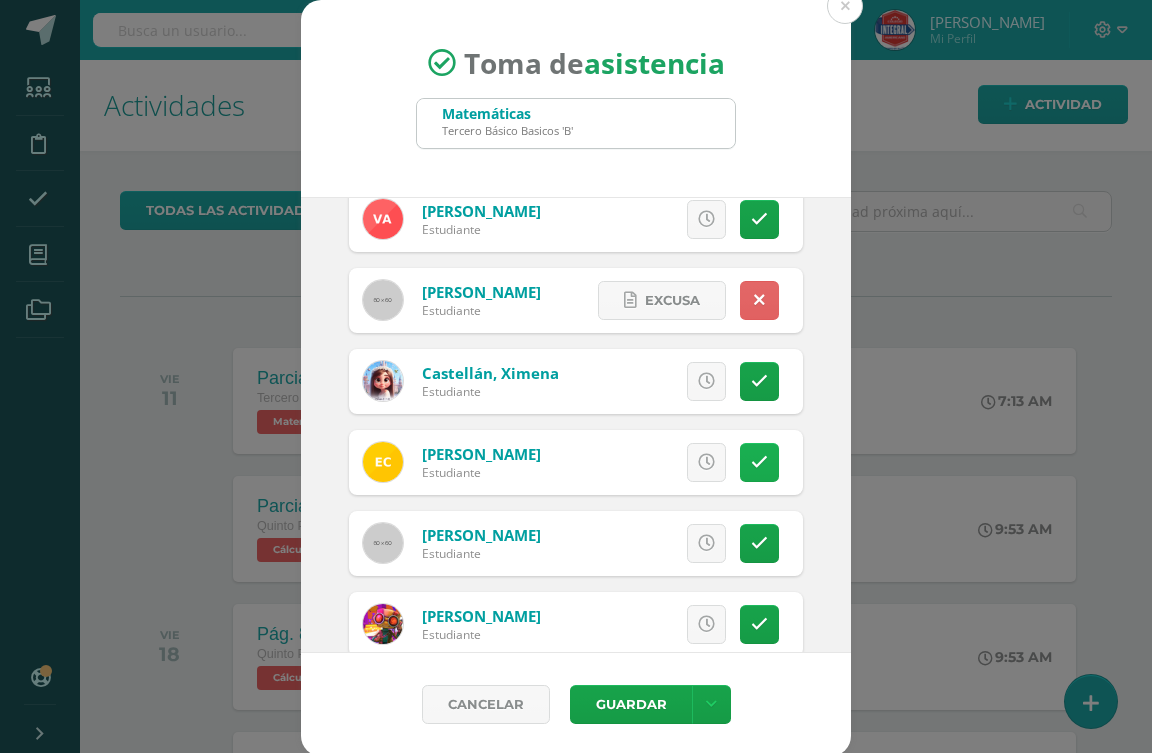 scroll, scrollTop: 200, scrollLeft: 0, axis: vertical 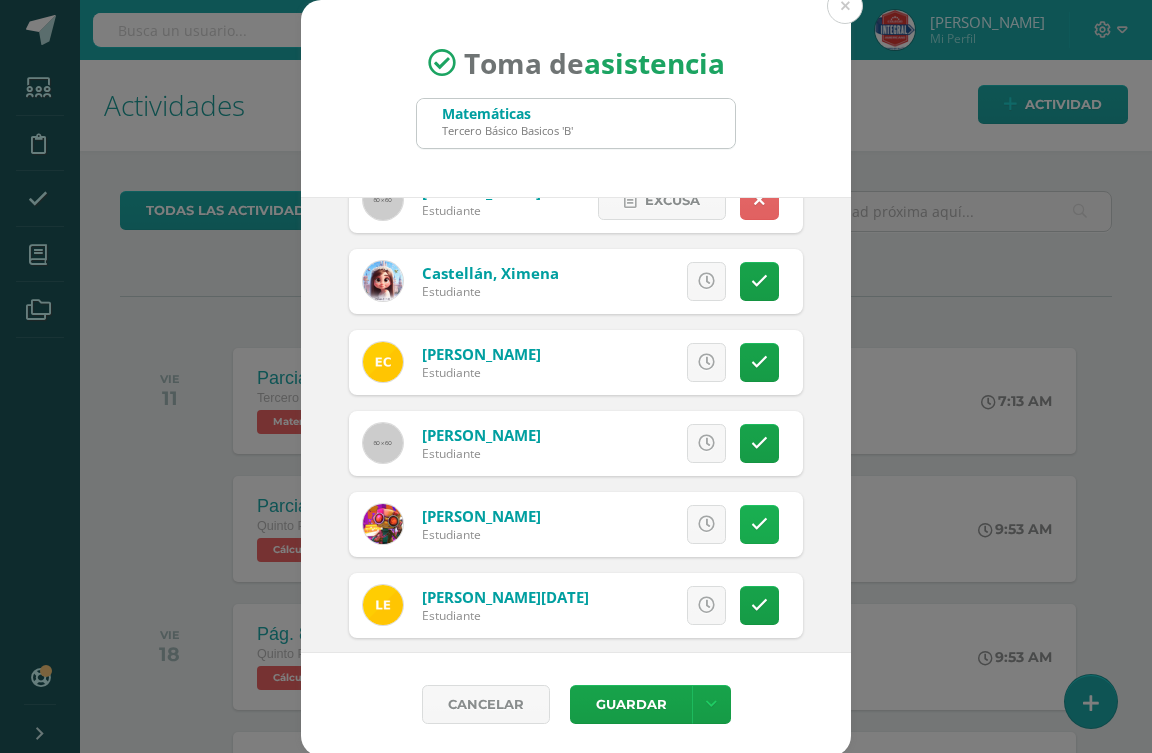 click at bounding box center (759, 524) 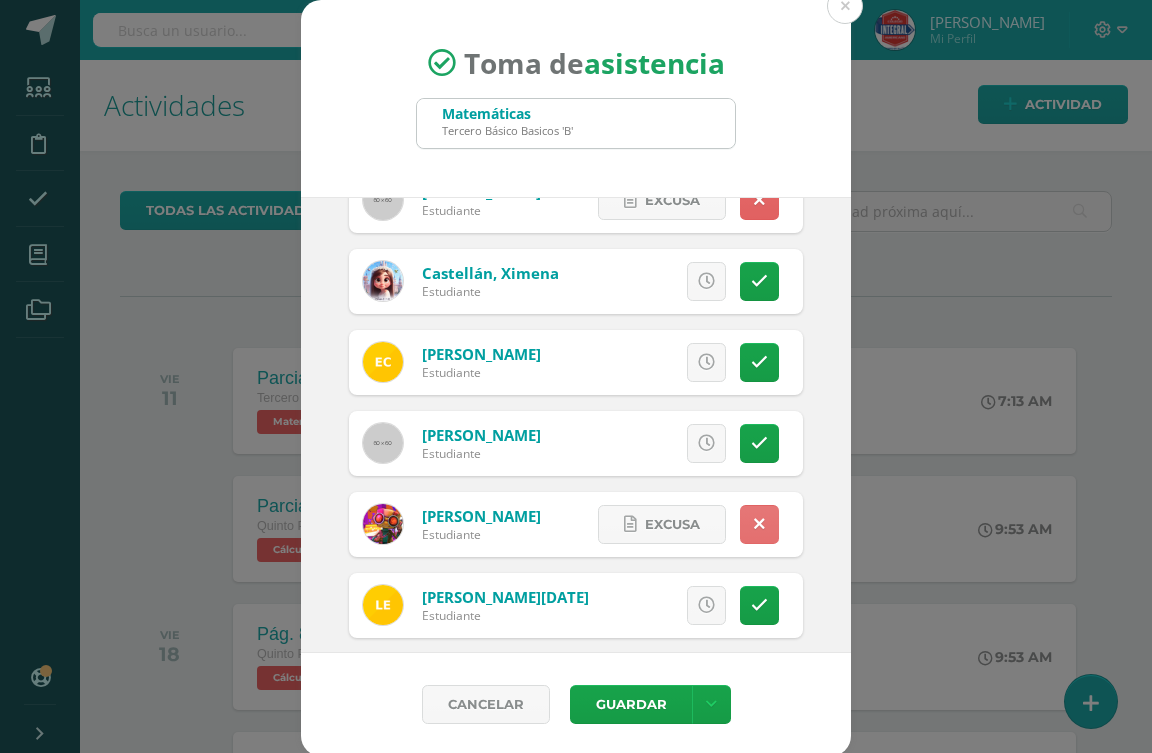 click at bounding box center (759, 524) 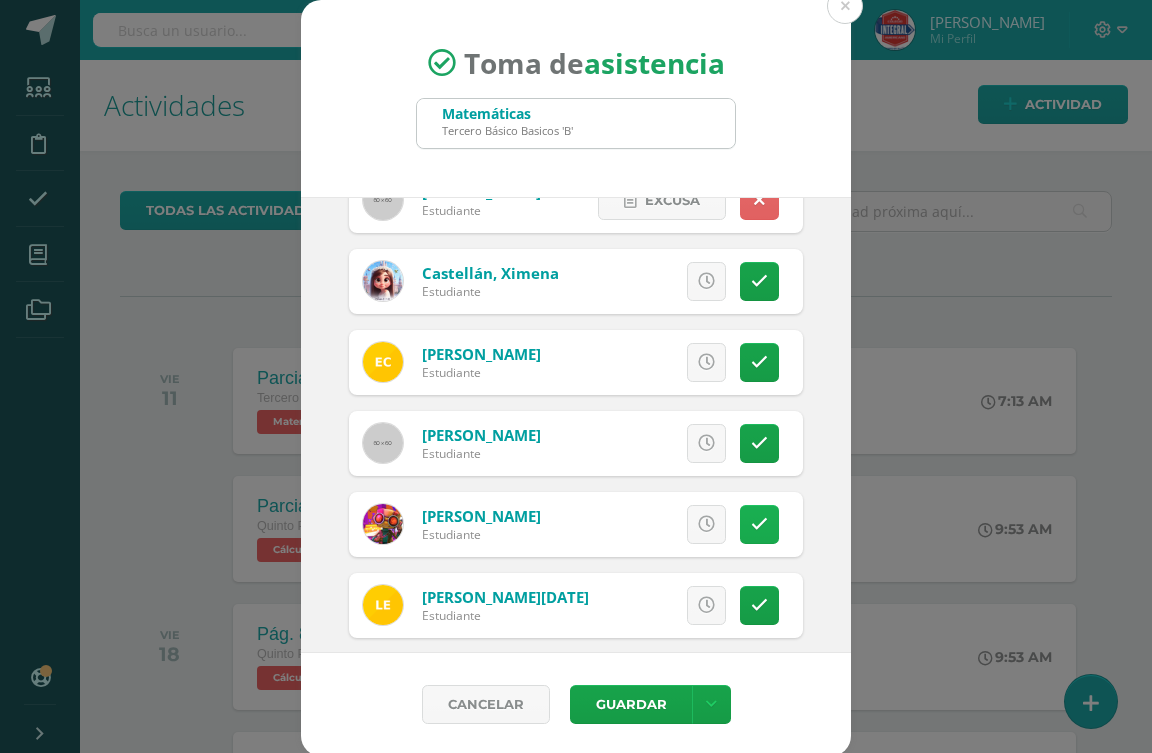 click at bounding box center (759, 524) 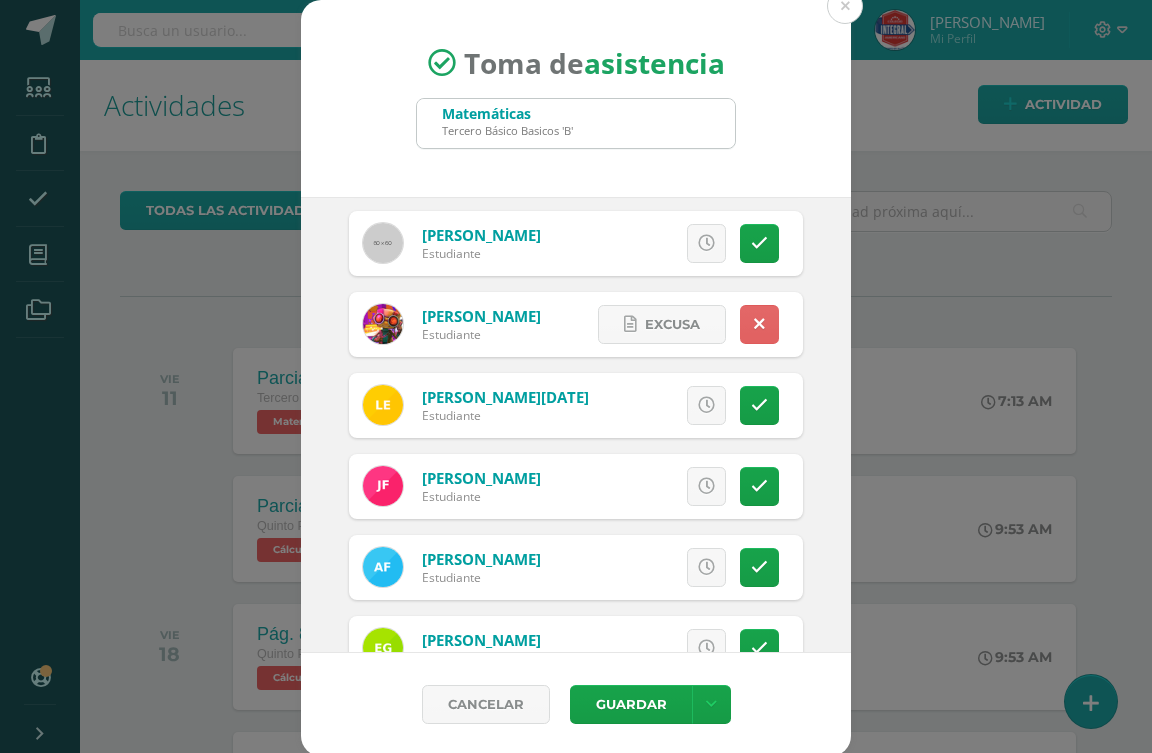 scroll, scrollTop: 500, scrollLeft: 0, axis: vertical 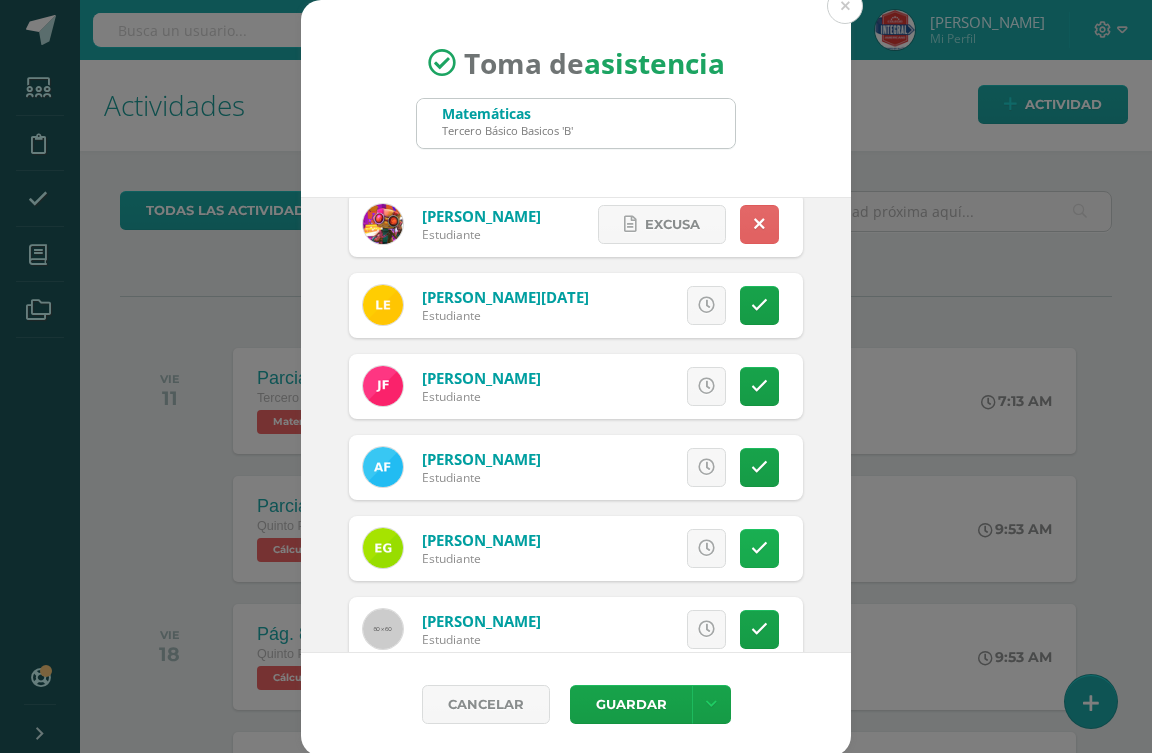 click at bounding box center (759, 548) 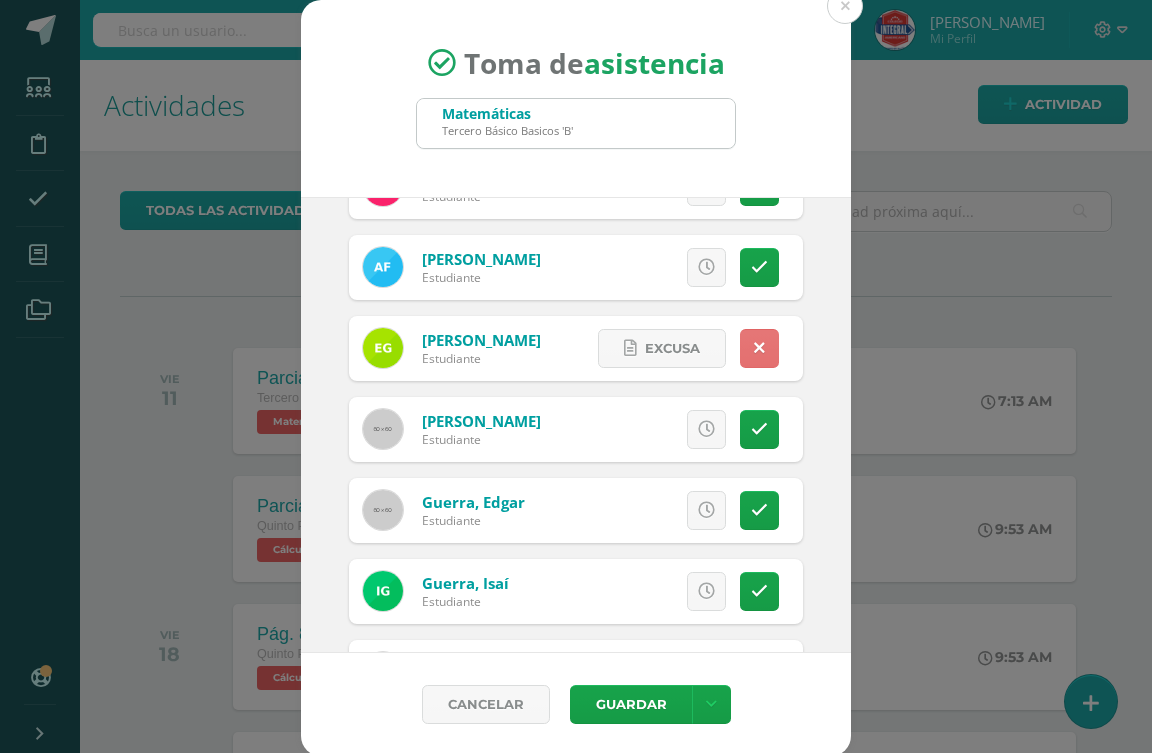 scroll, scrollTop: 800, scrollLeft: 0, axis: vertical 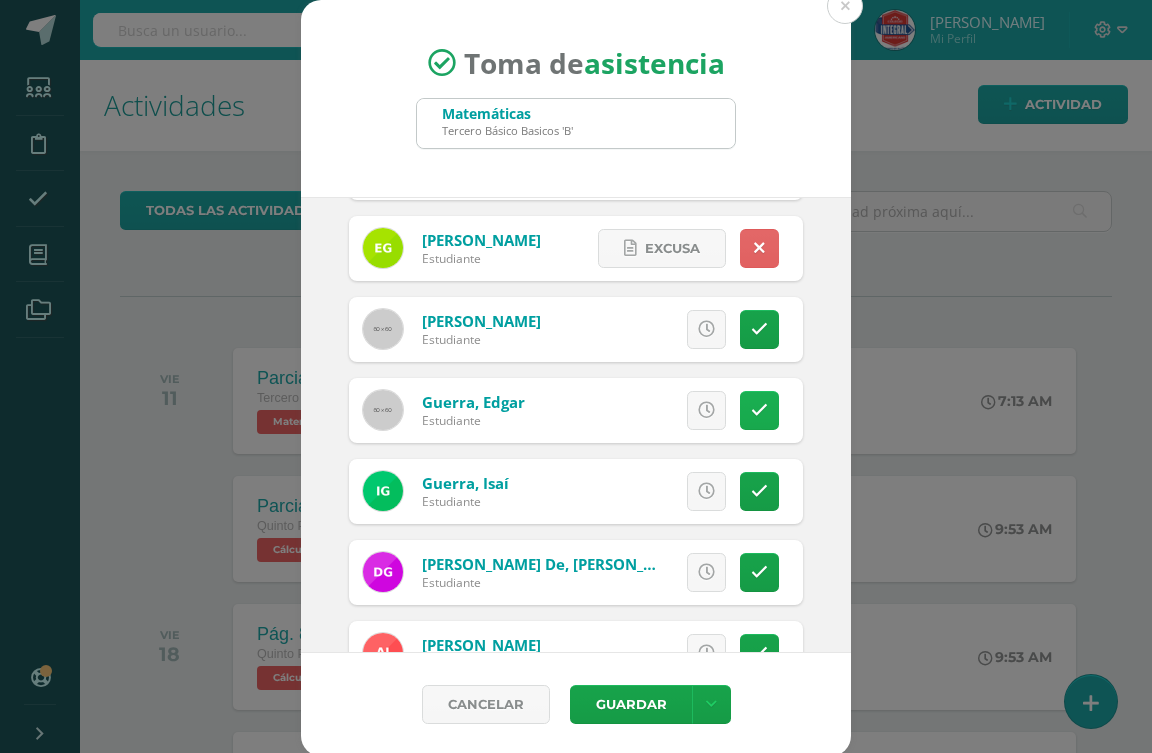 click at bounding box center (759, 410) 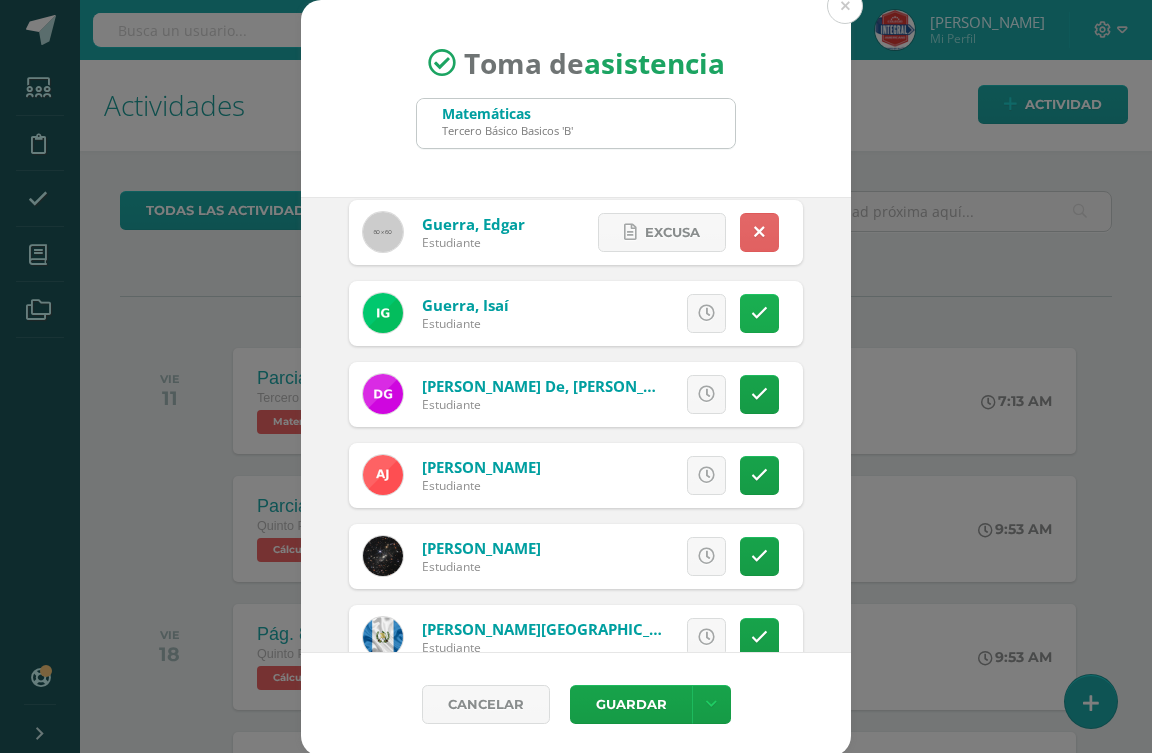 scroll, scrollTop: 1000, scrollLeft: 0, axis: vertical 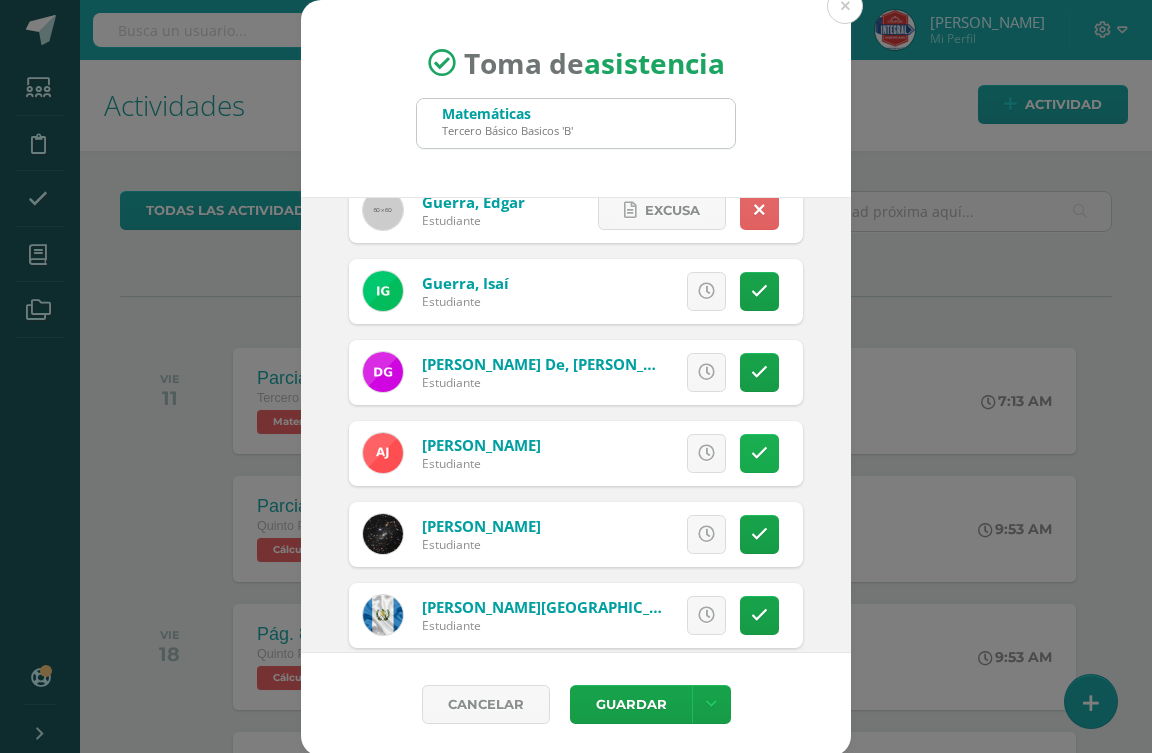 click at bounding box center (759, 453) 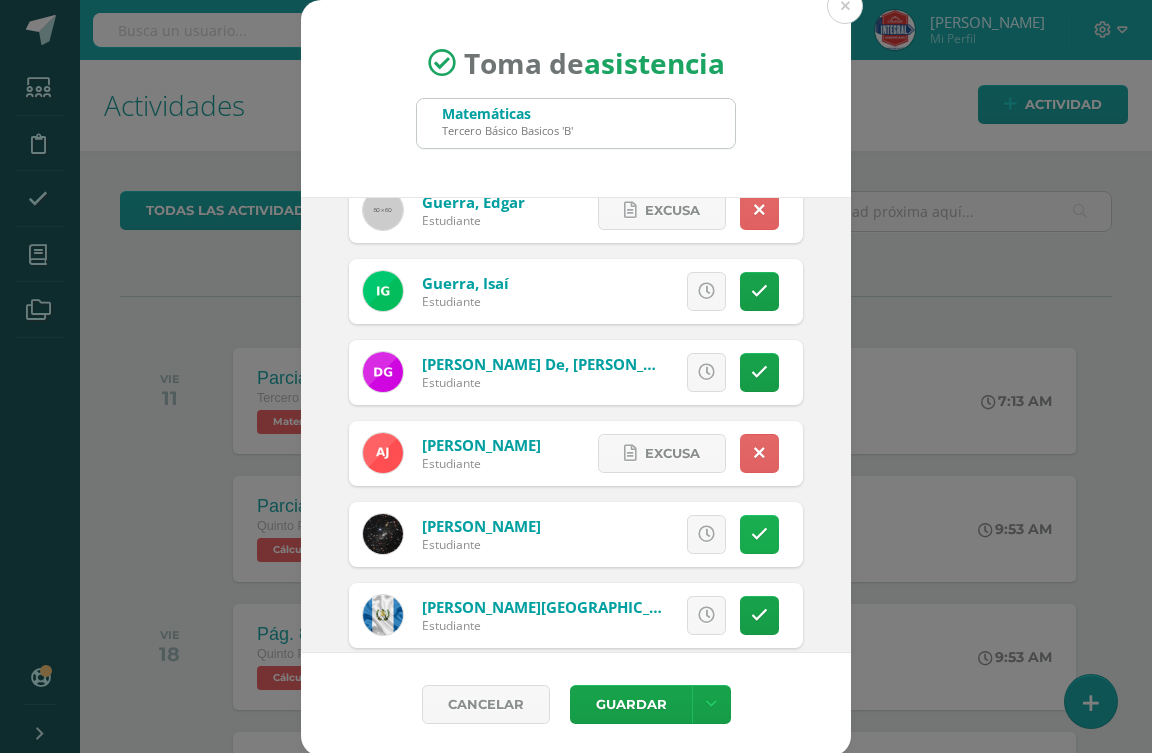click at bounding box center [759, 534] 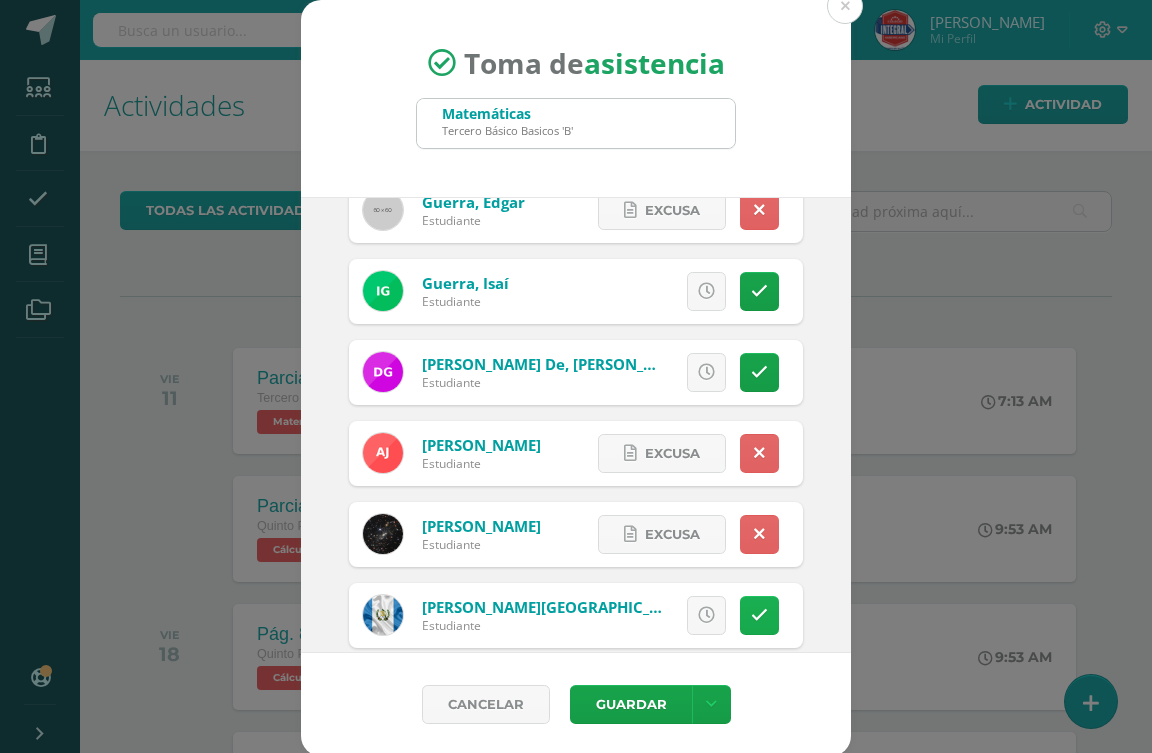 click at bounding box center (759, 615) 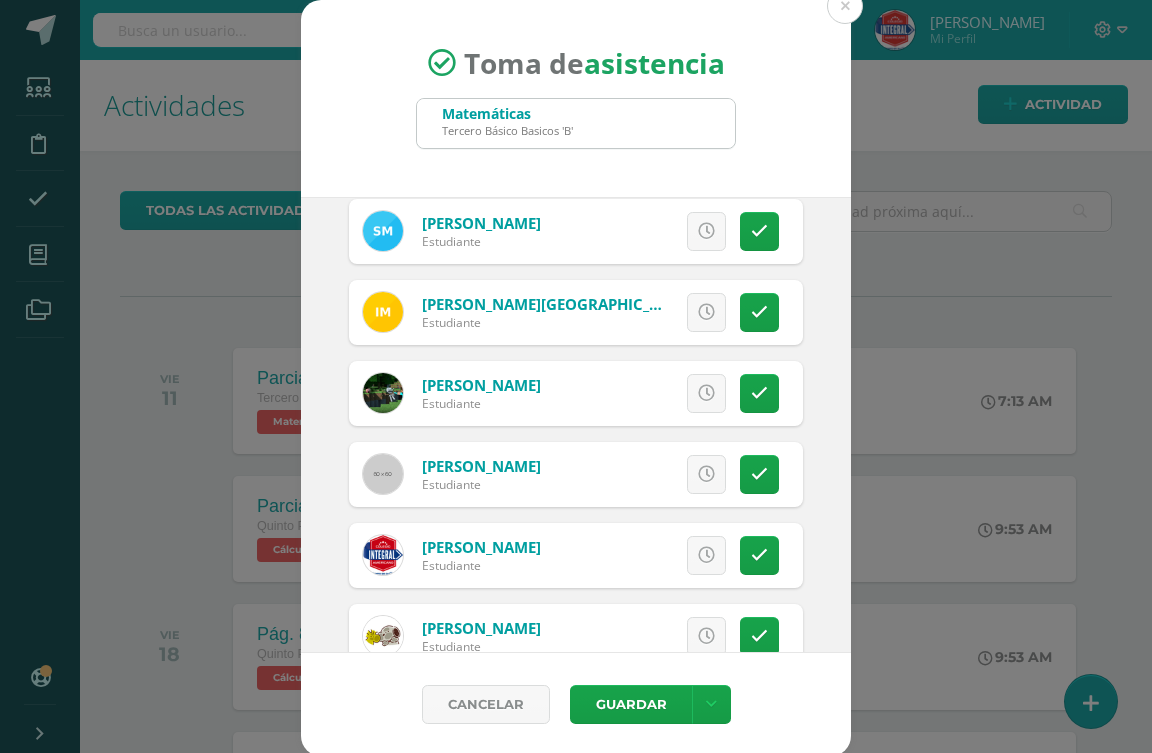scroll, scrollTop: 1500, scrollLeft: 0, axis: vertical 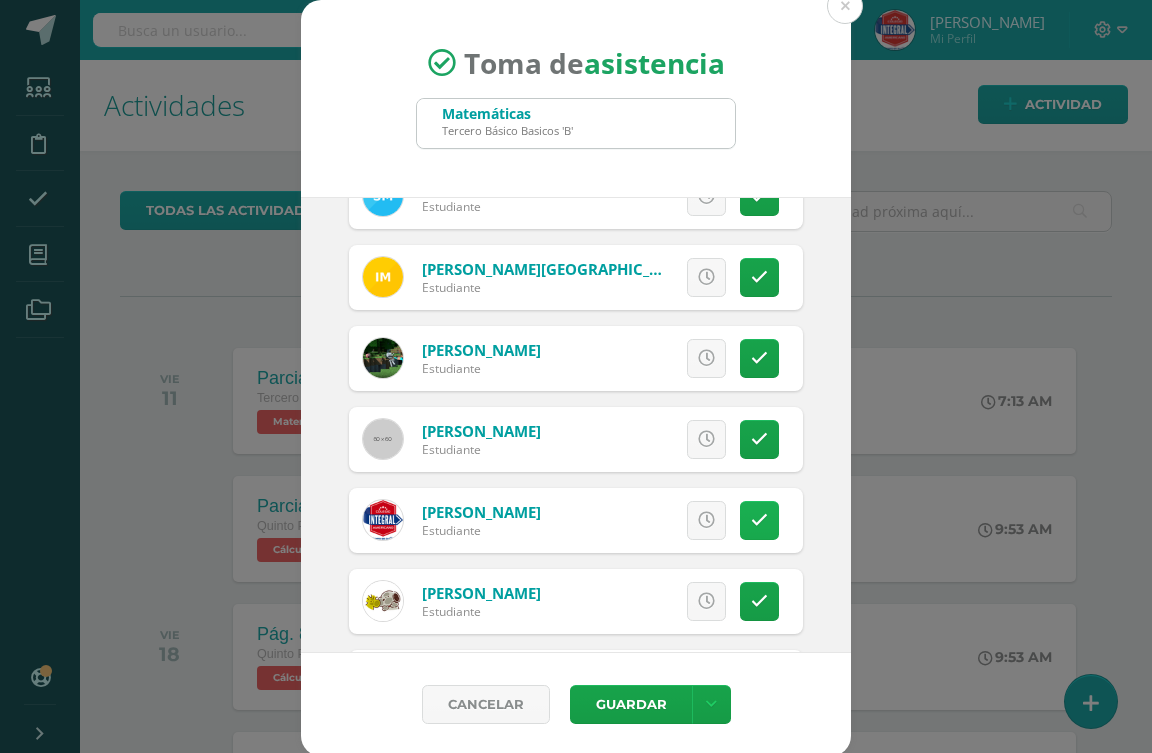 click at bounding box center [759, 520] 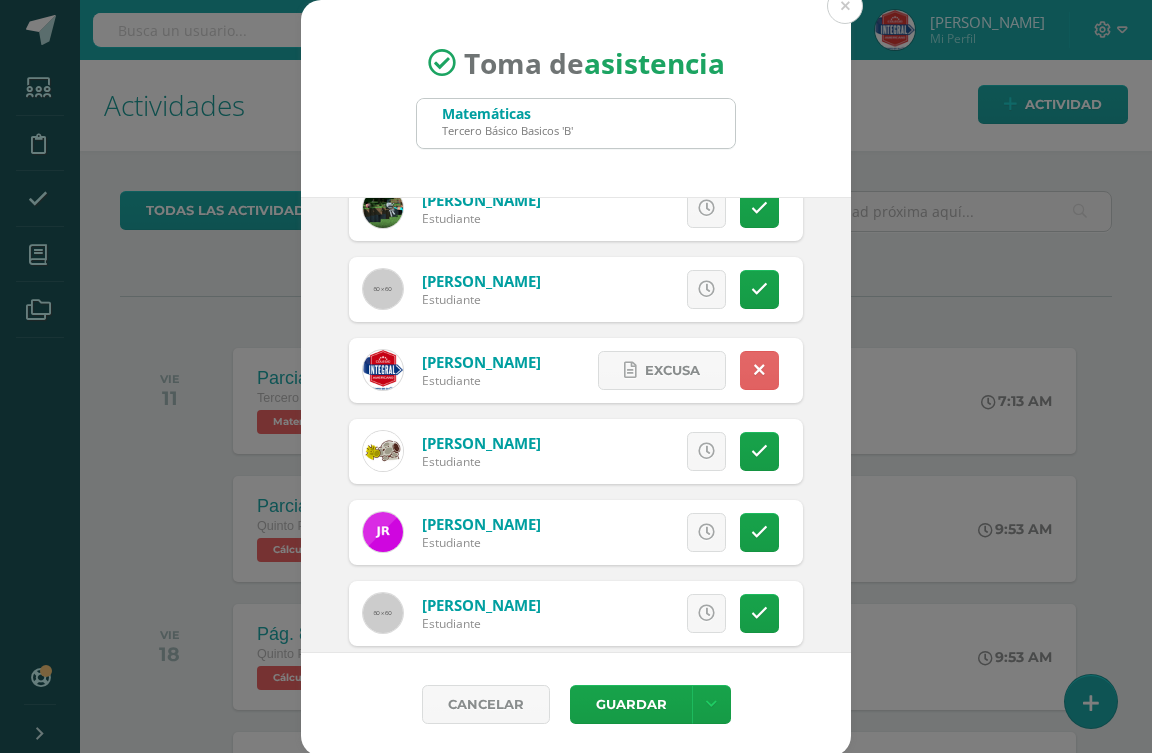 scroll, scrollTop: 1700, scrollLeft: 0, axis: vertical 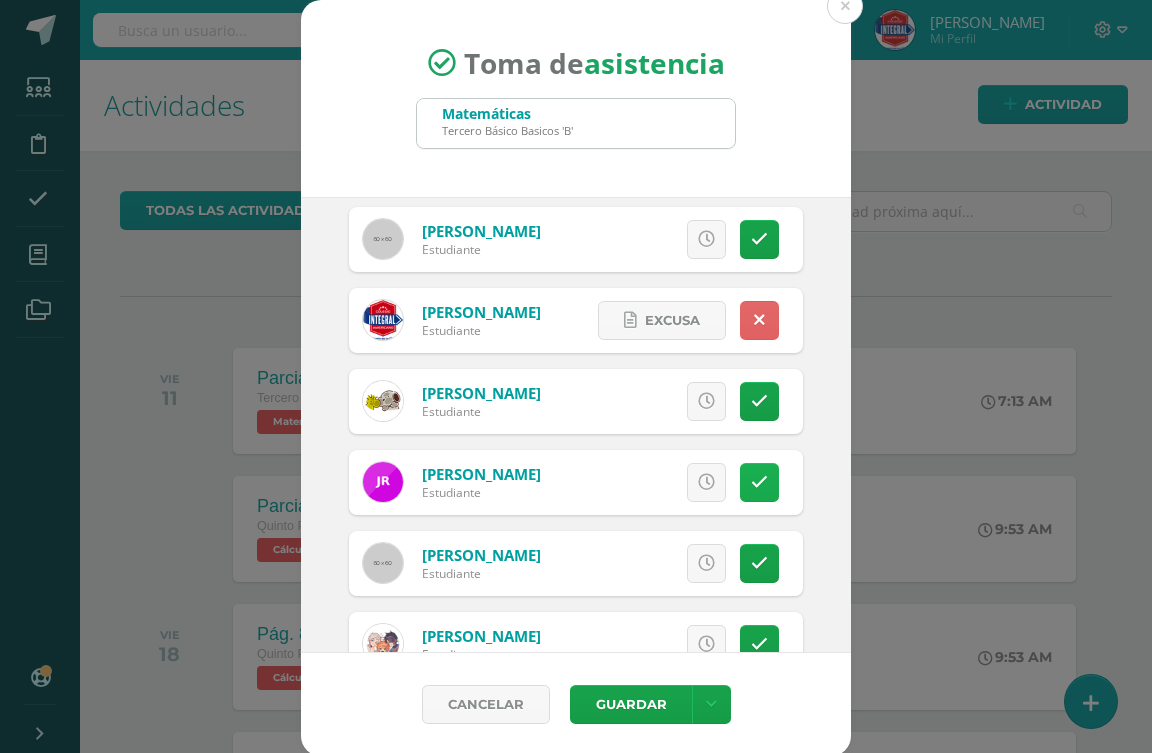 click at bounding box center (759, 482) 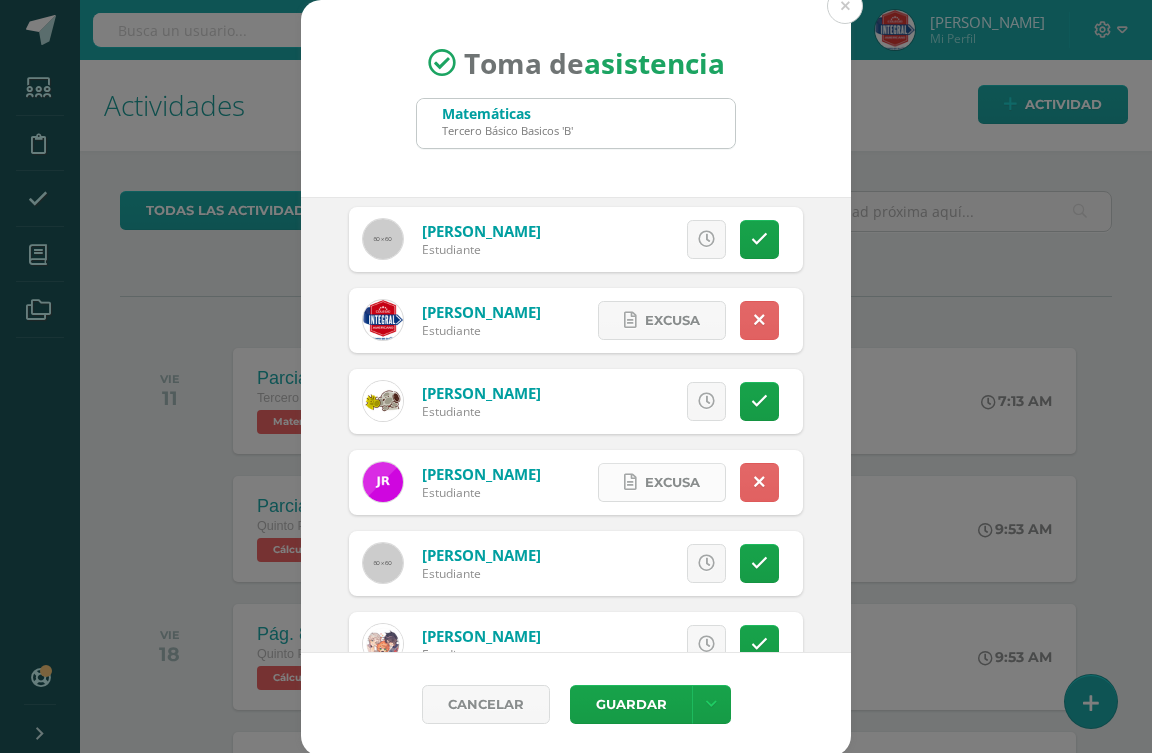 click on "Excusa" at bounding box center [672, 482] 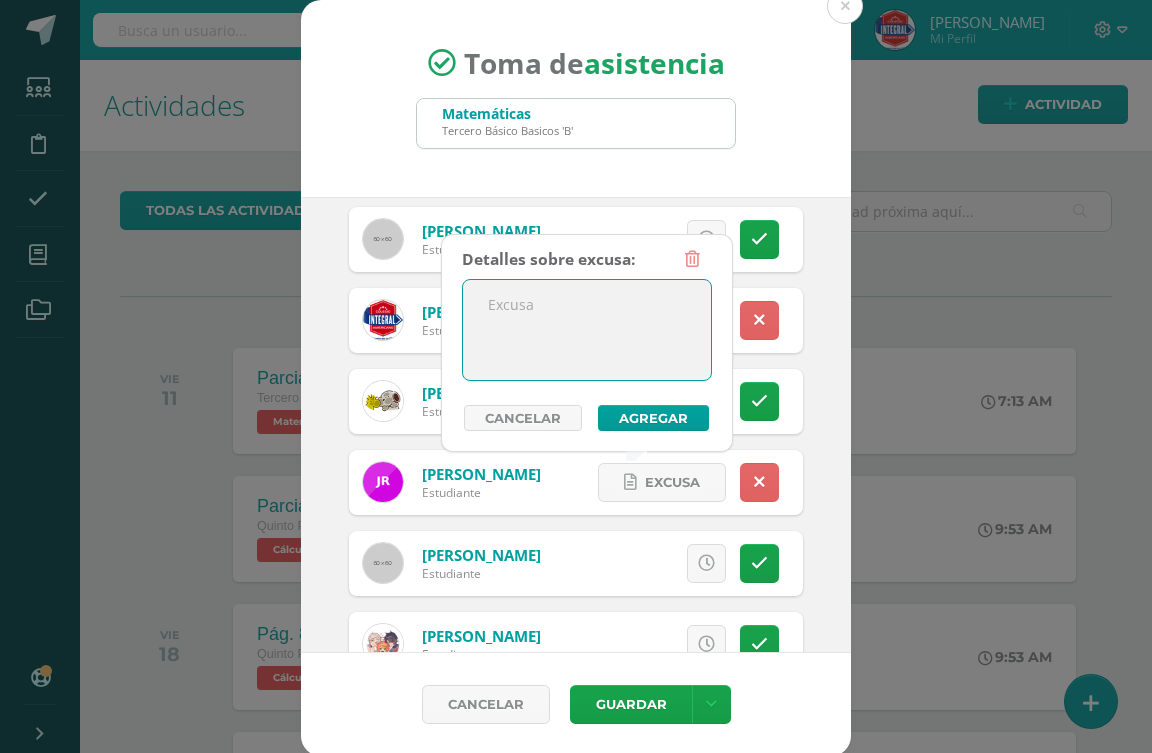 click at bounding box center [587, 330] 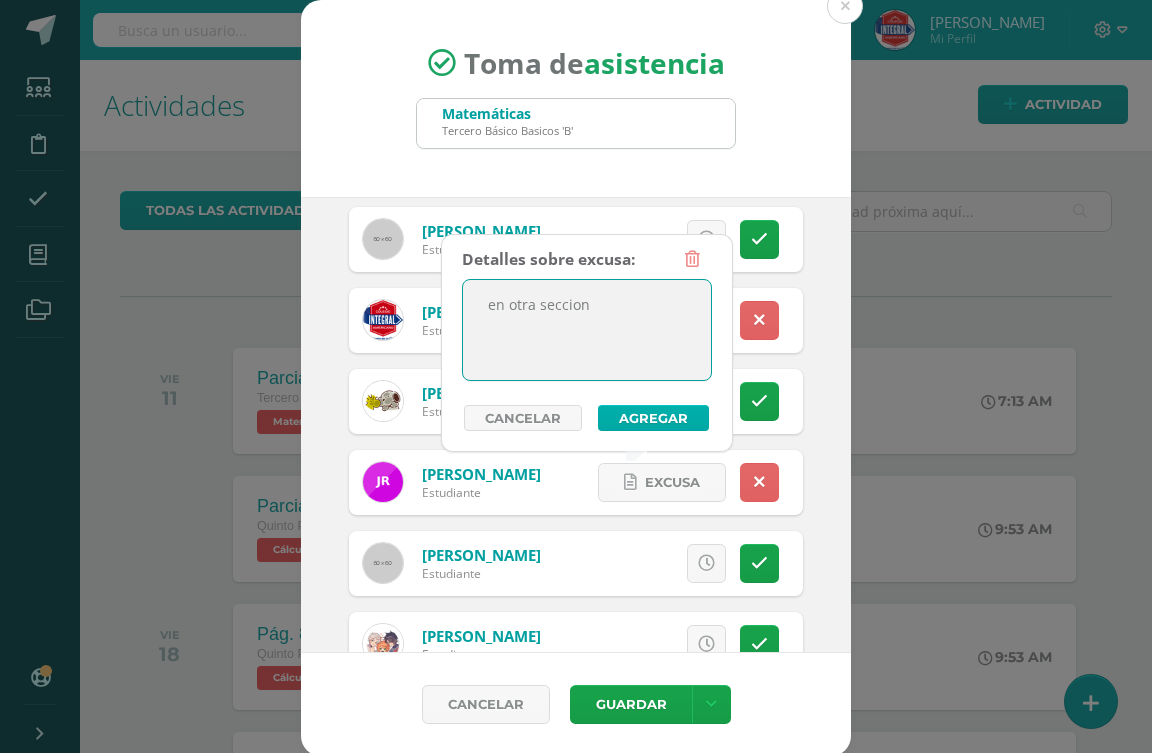 type on "en otra seccion" 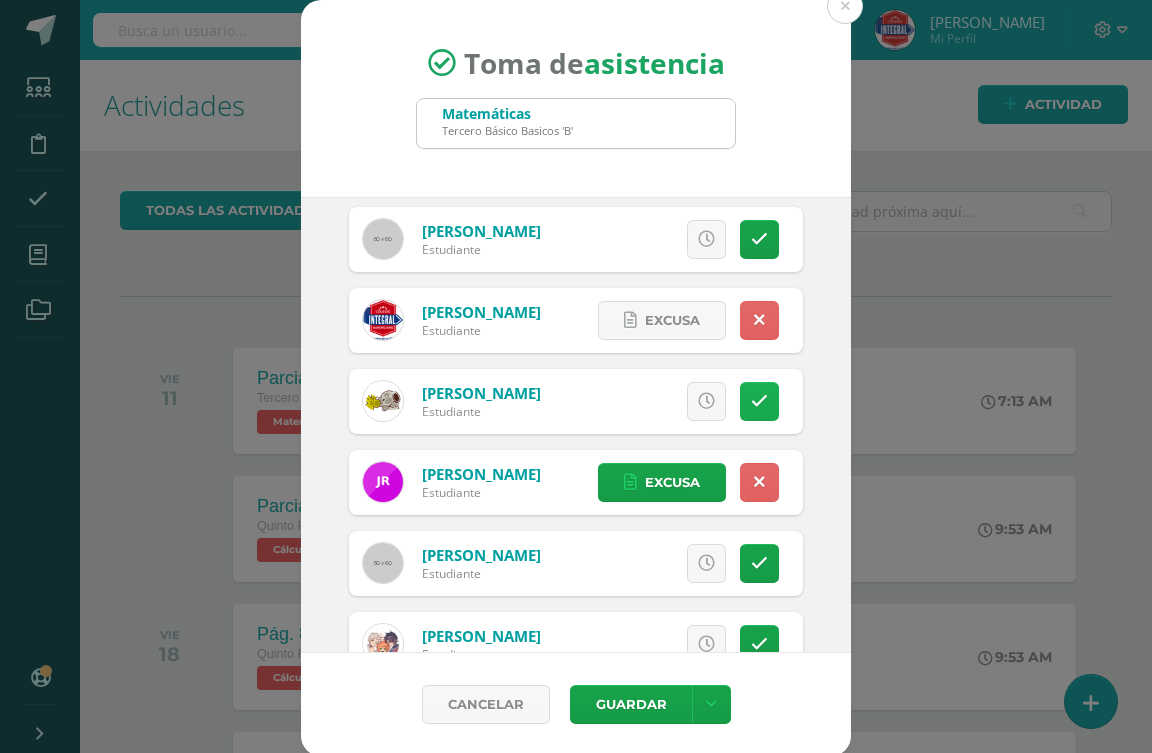 scroll, scrollTop: 1800, scrollLeft: 0, axis: vertical 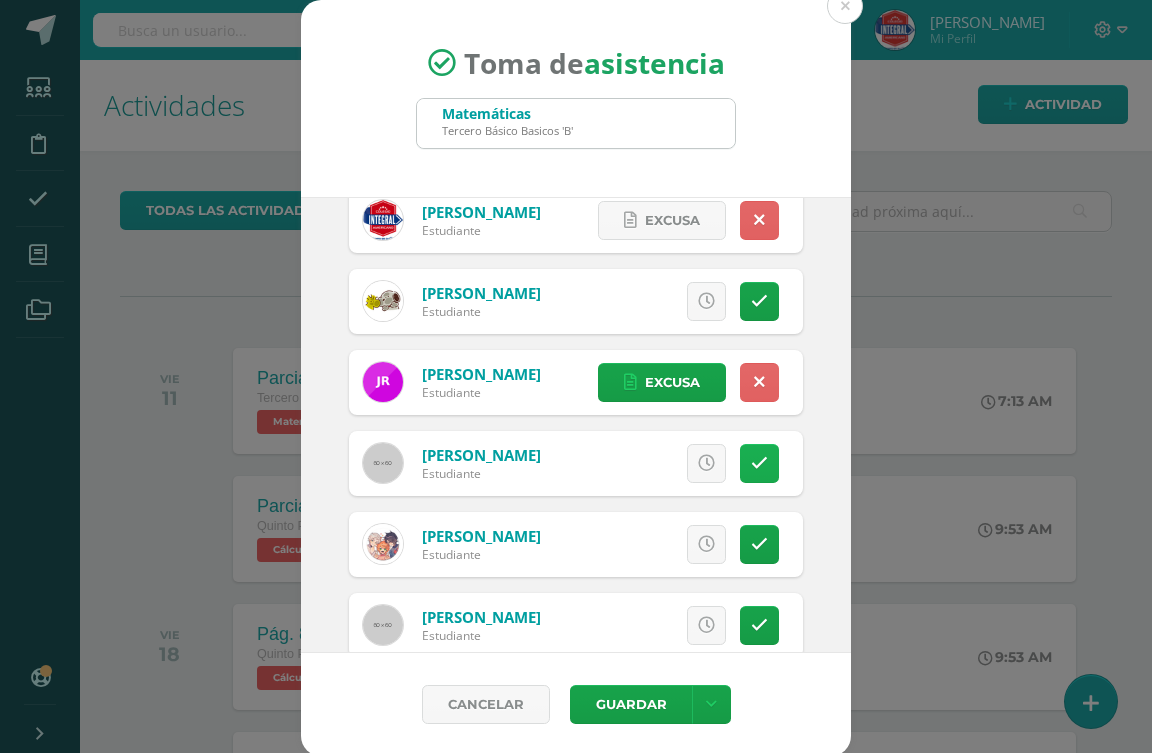 click at bounding box center (759, 463) 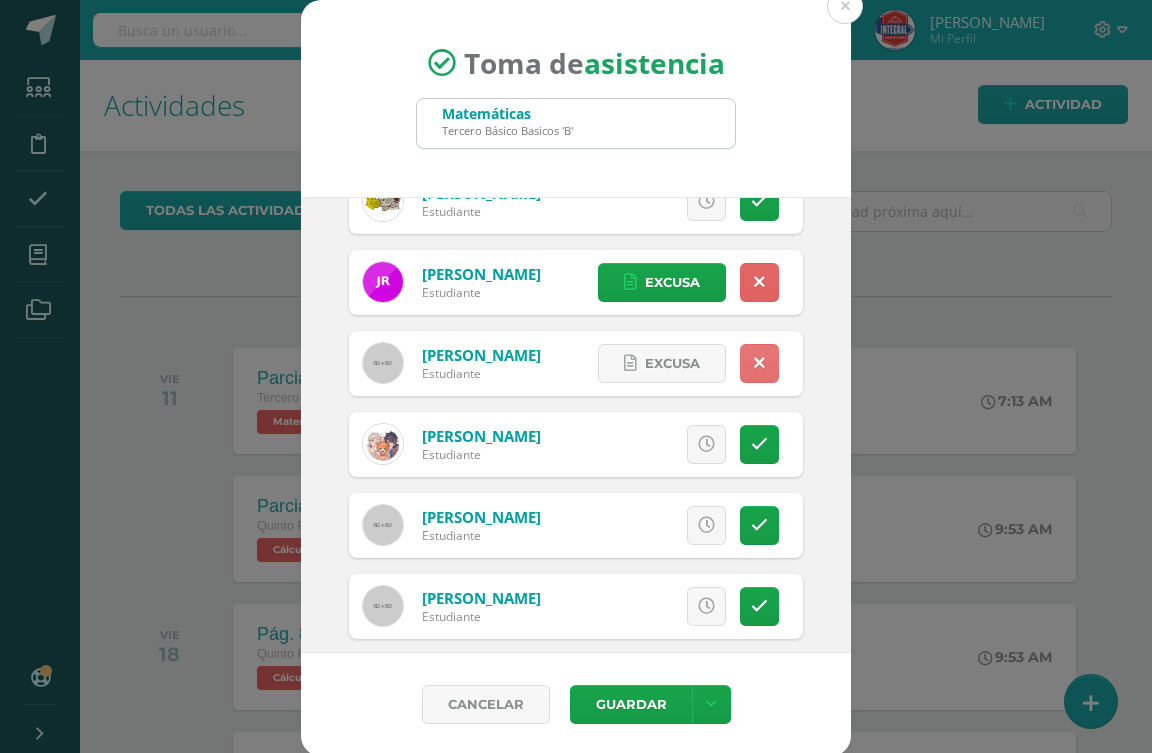 scroll, scrollTop: 2000, scrollLeft: 0, axis: vertical 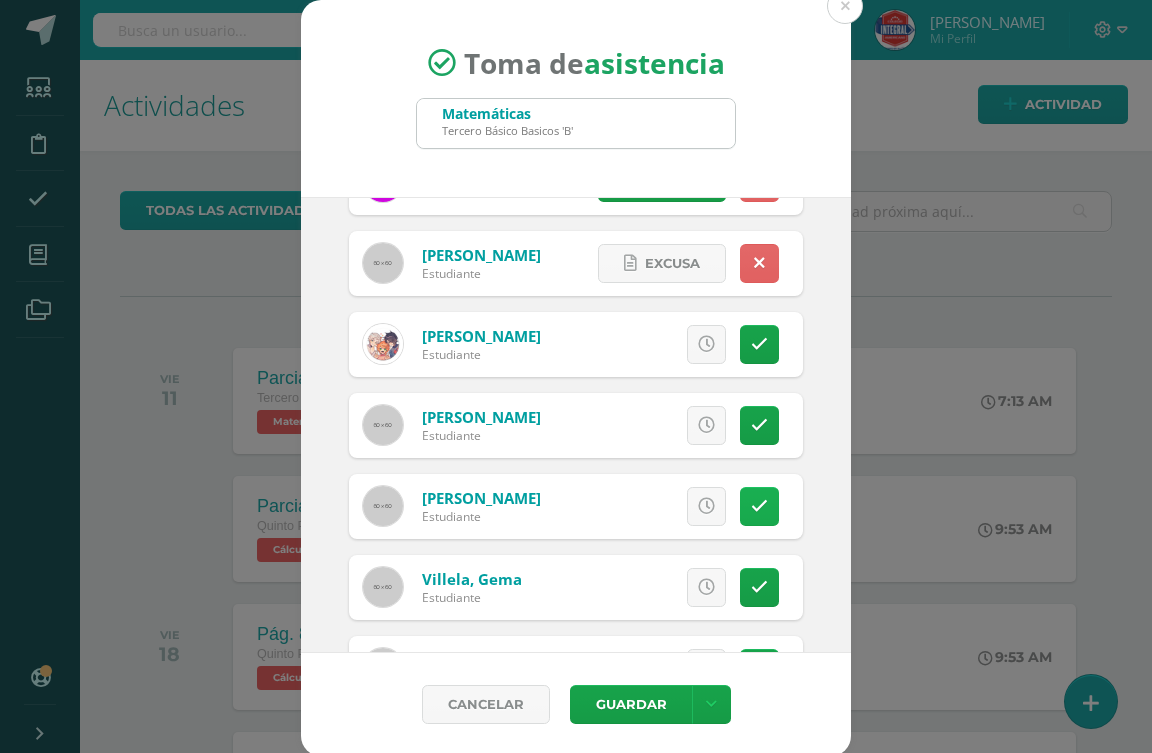 click at bounding box center [759, 506] 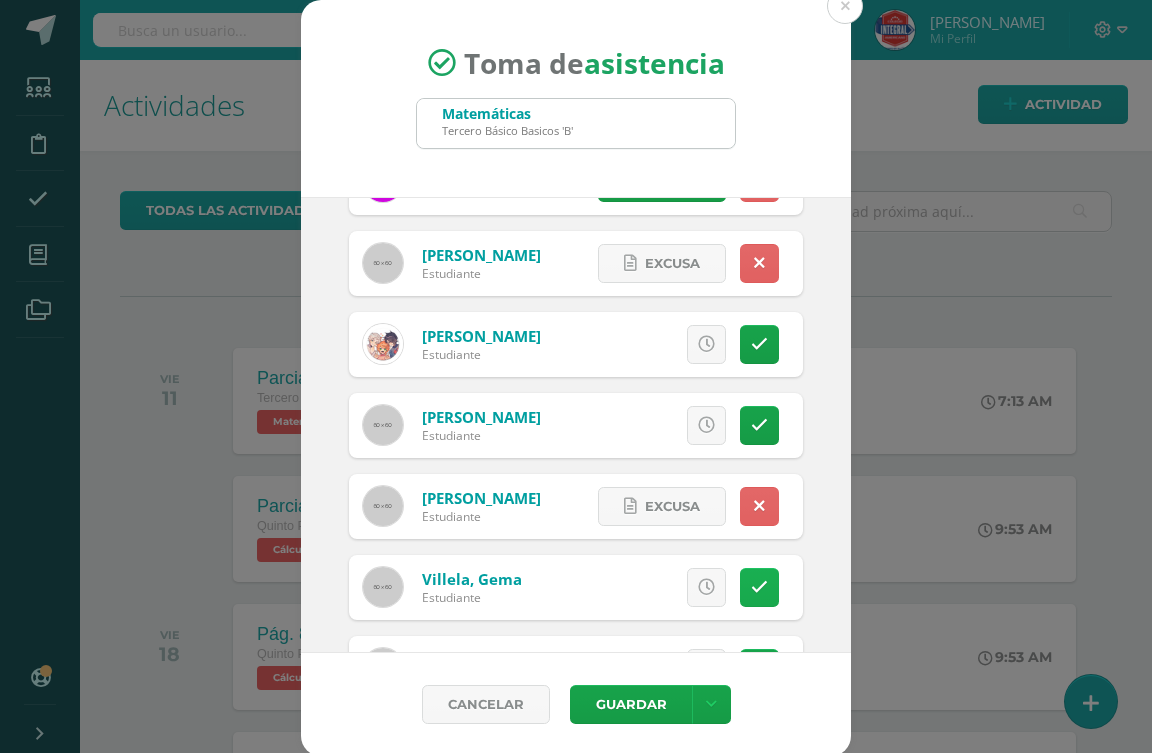 click at bounding box center [759, 587] 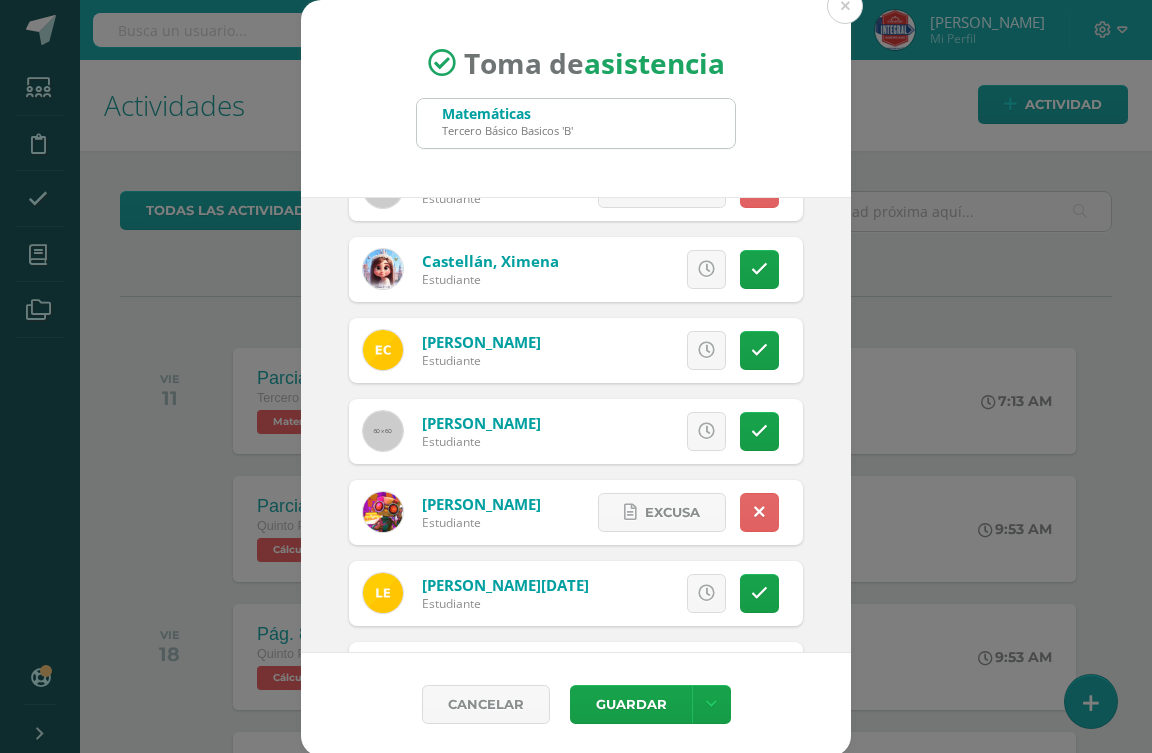 scroll, scrollTop: 181, scrollLeft: 0, axis: vertical 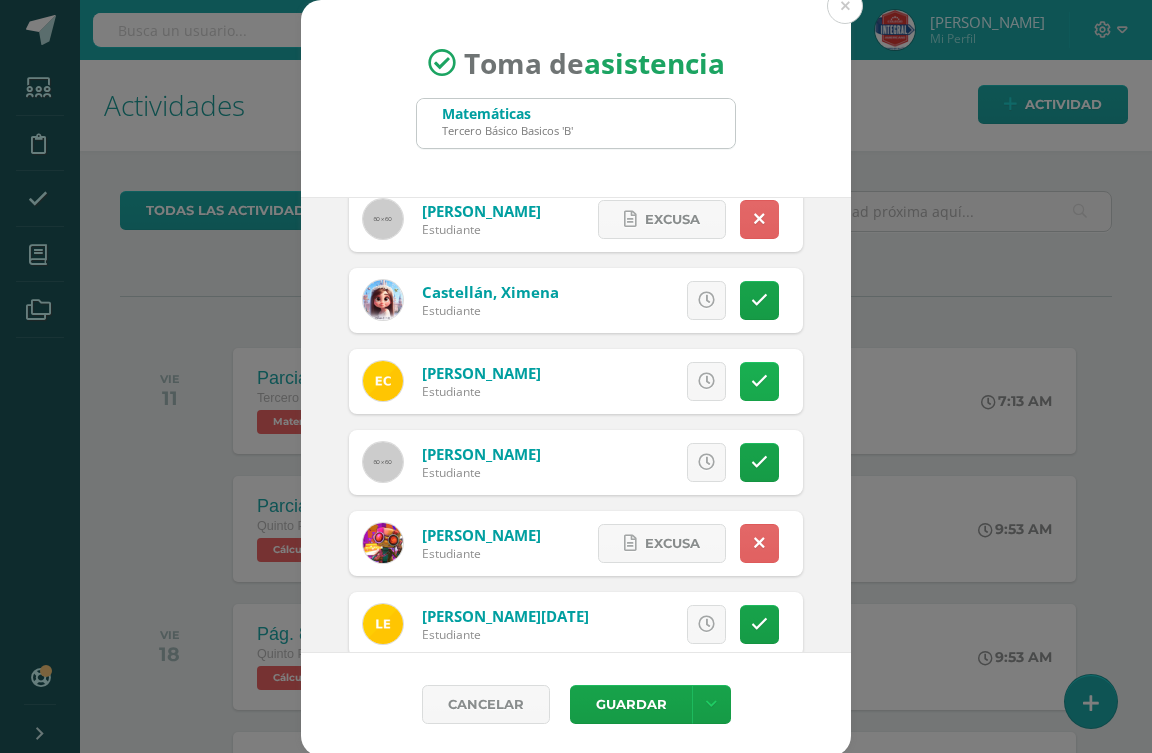 click at bounding box center [759, 381] 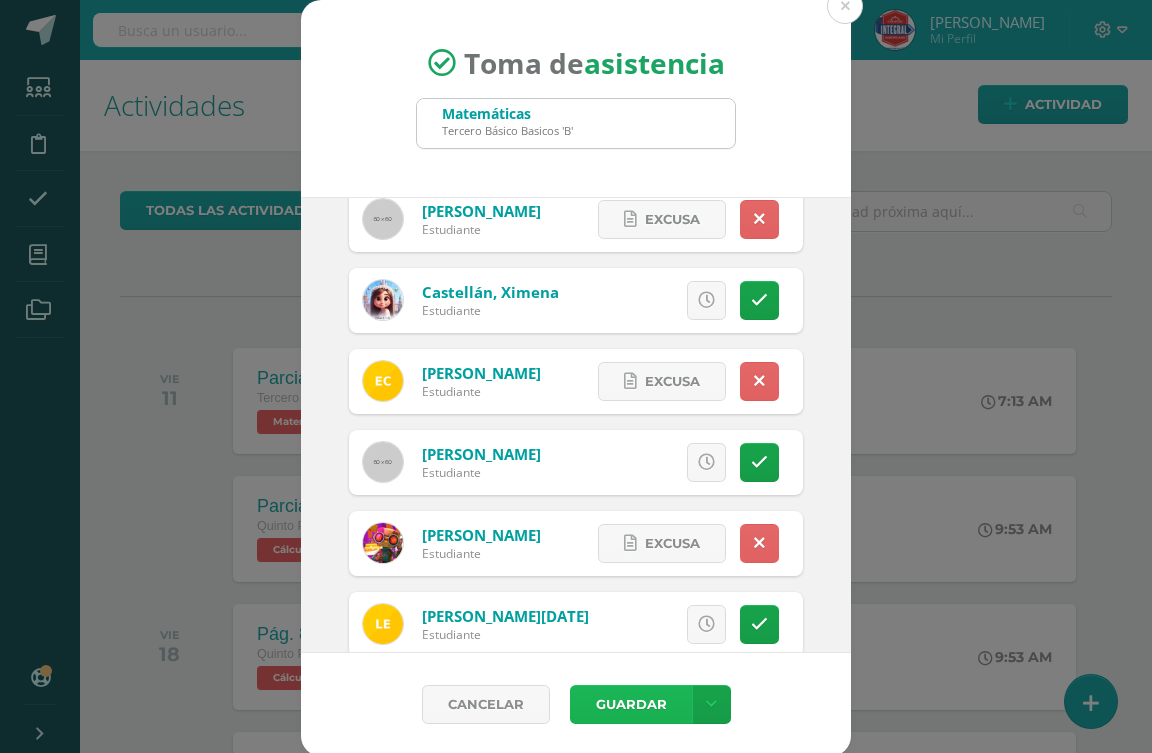 click on "Guardar" at bounding box center [631, 704] 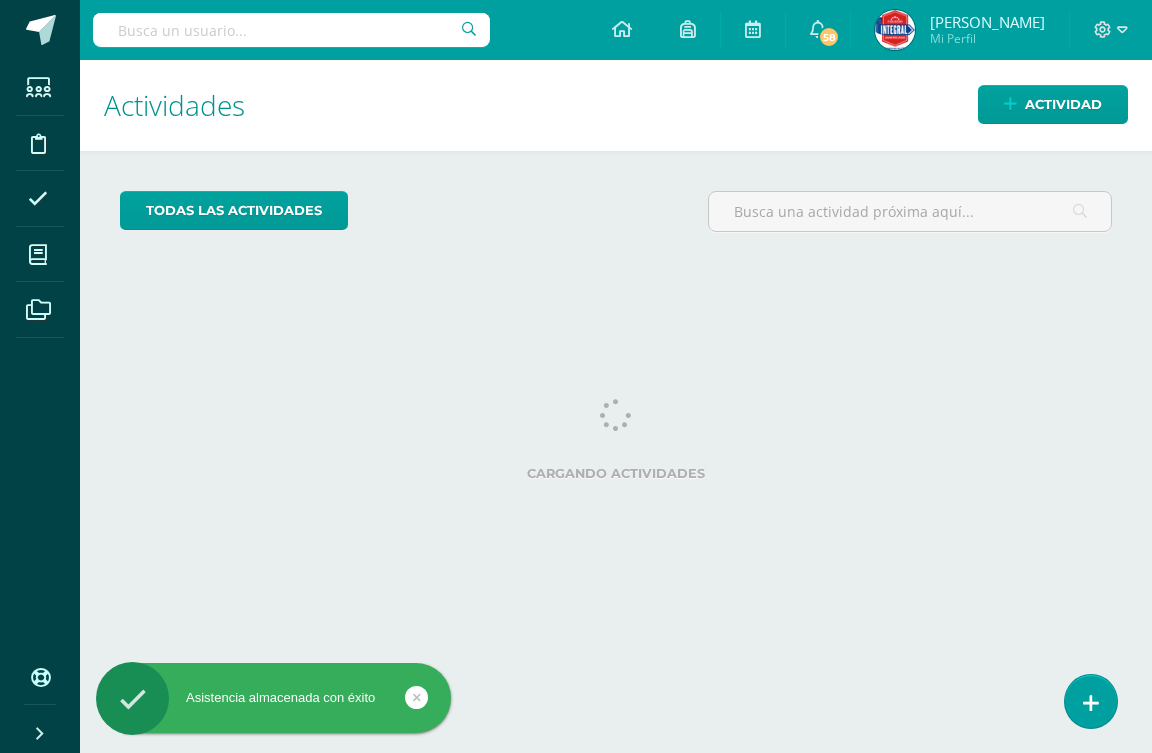 scroll, scrollTop: 0, scrollLeft: 0, axis: both 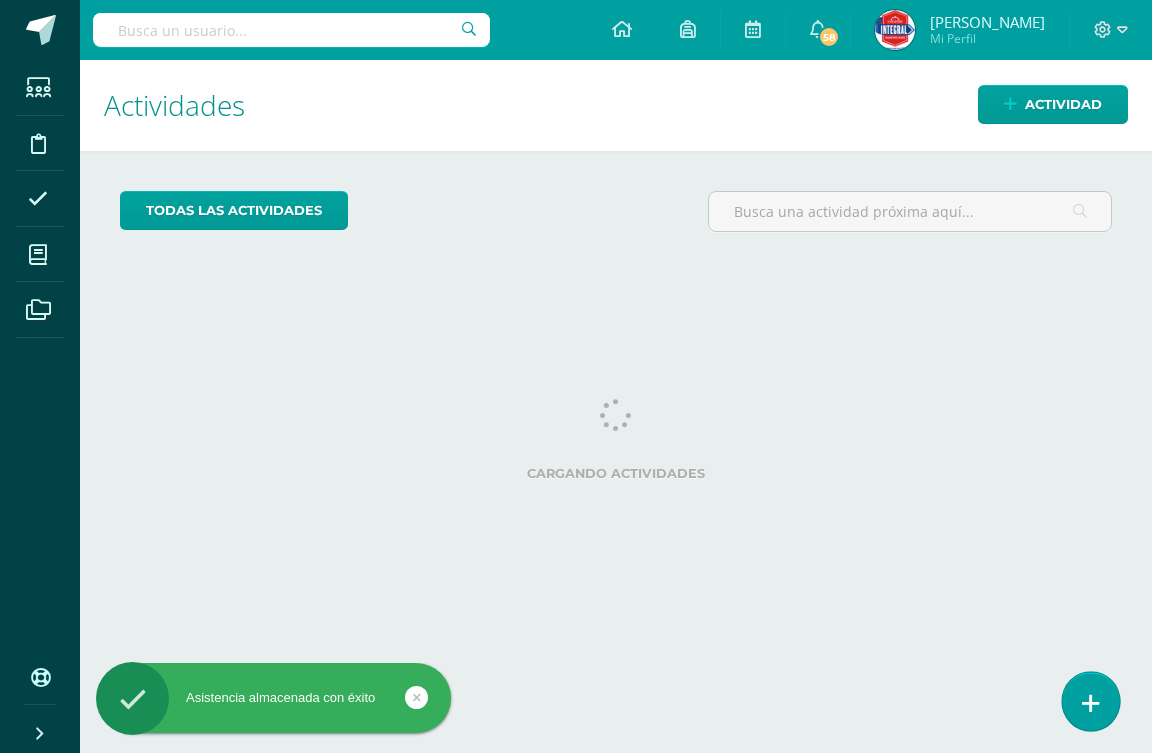 click at bounding box center (1091, 703) 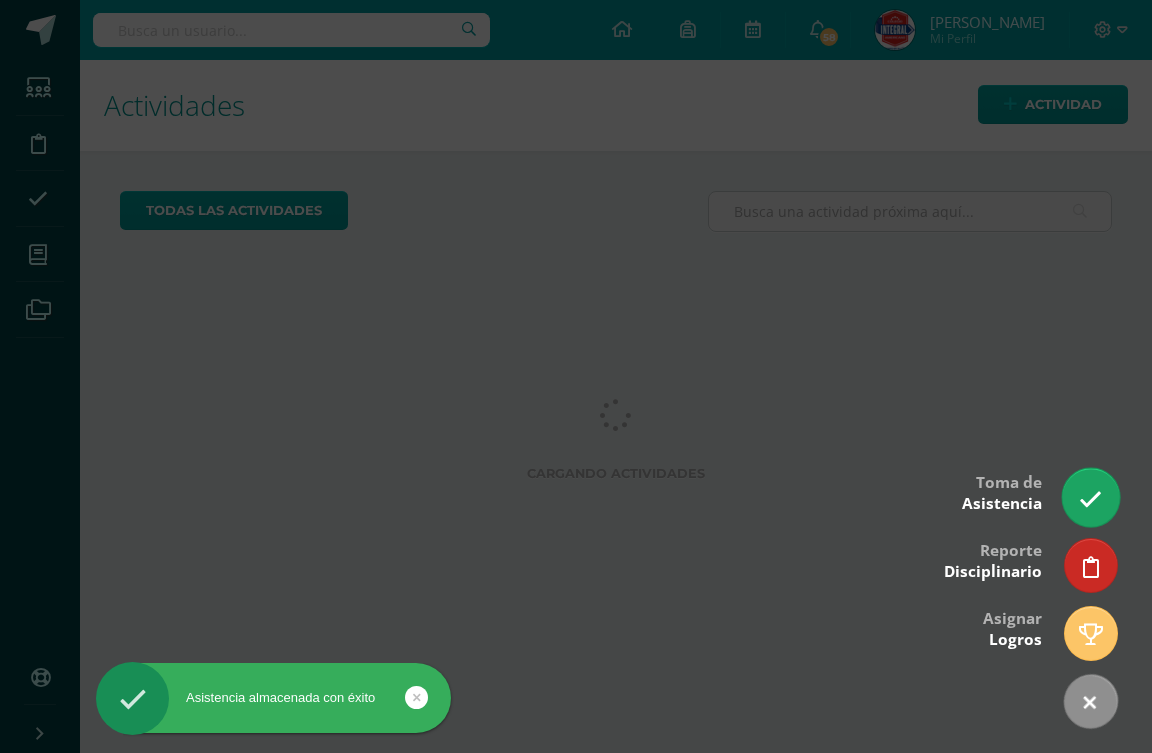 click at bounding box center [1090, 497] 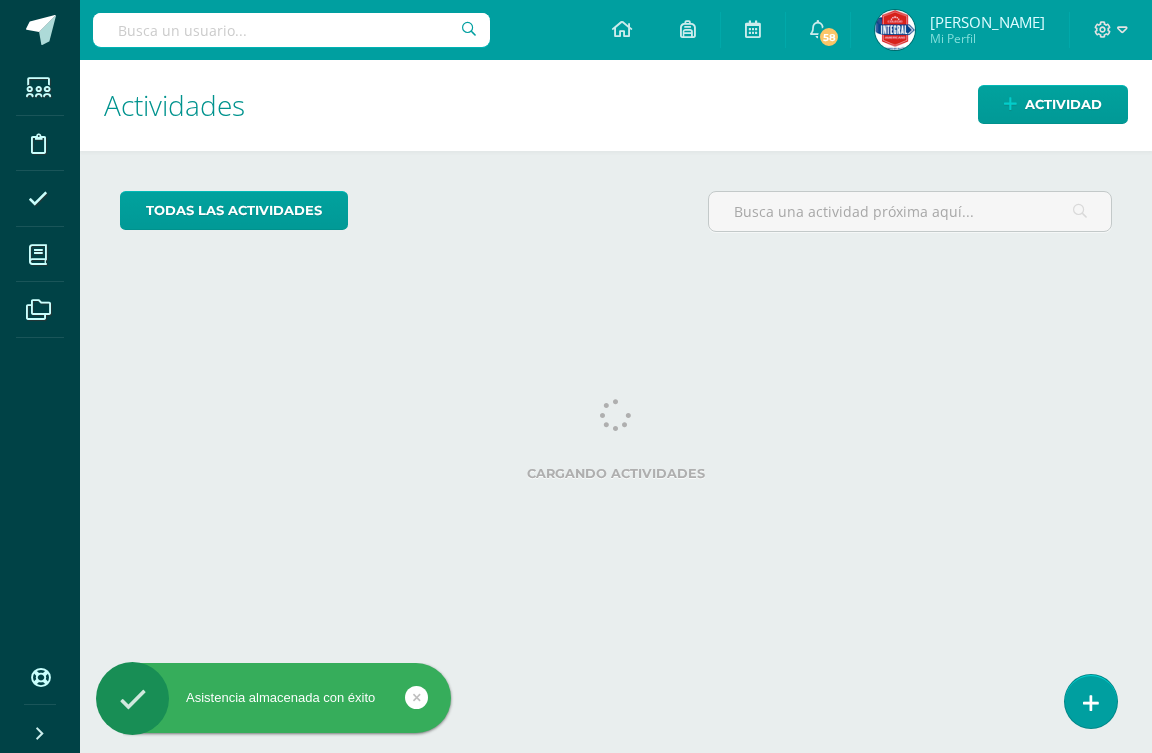 scroll, scrollTop: 0, scrollLeft: 0, axis: both 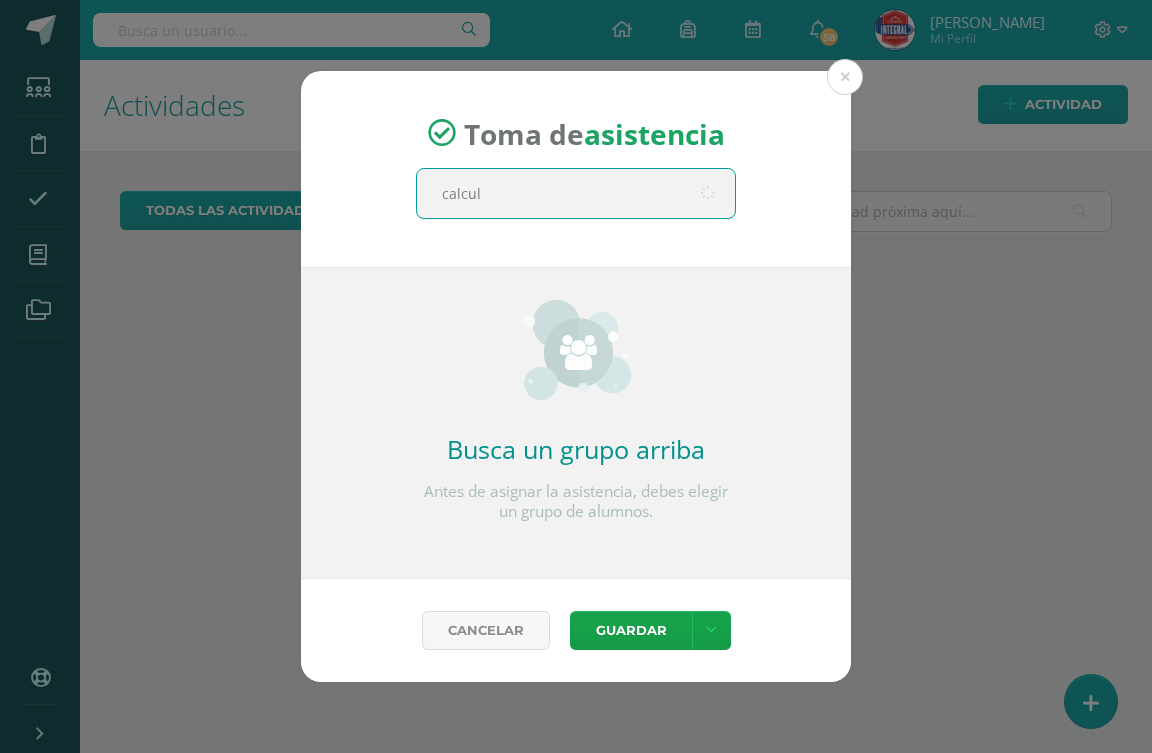 type on "calculo" 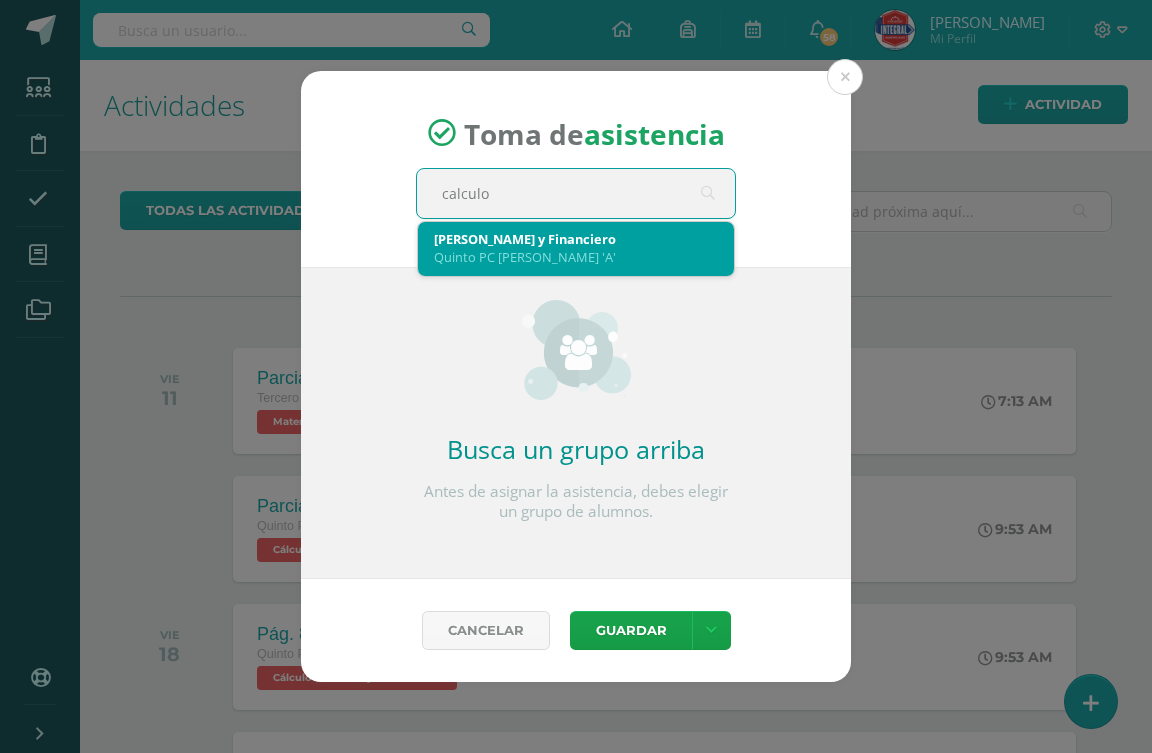 click on "[PERSON_NAME] y Financiero" at bounding box center [576, 239] 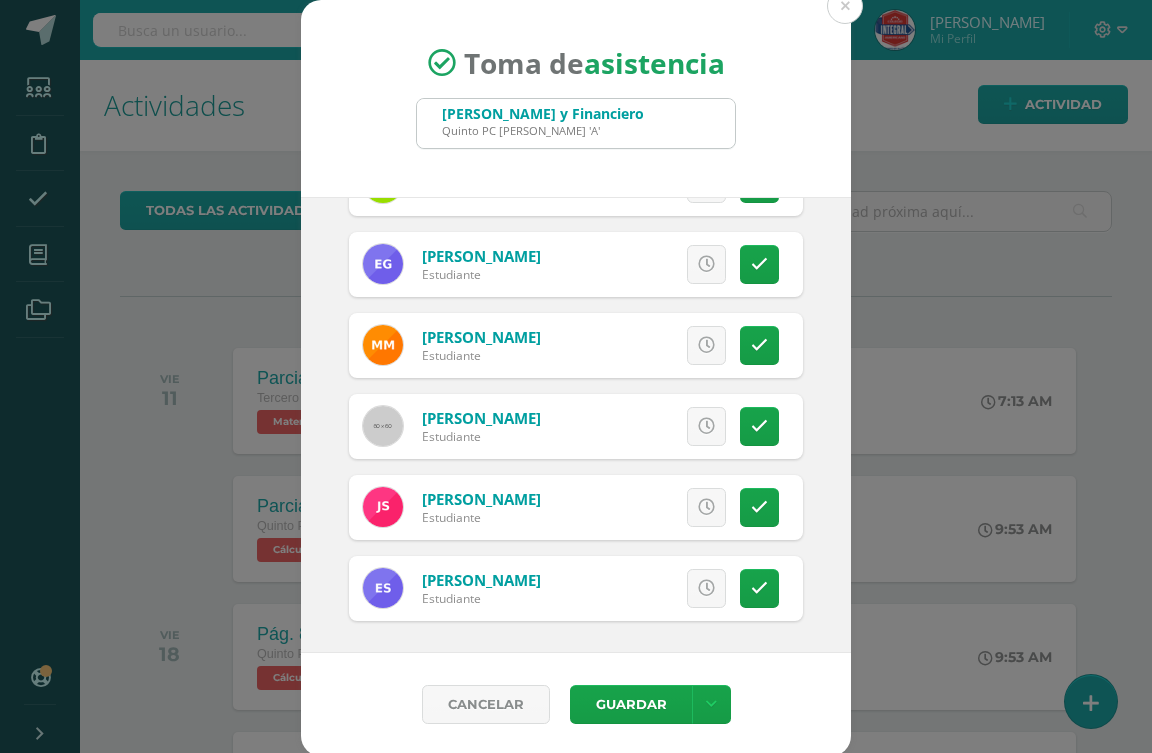 scroll, scrollTop: 299, scrollLeft: 0, axis: vertical 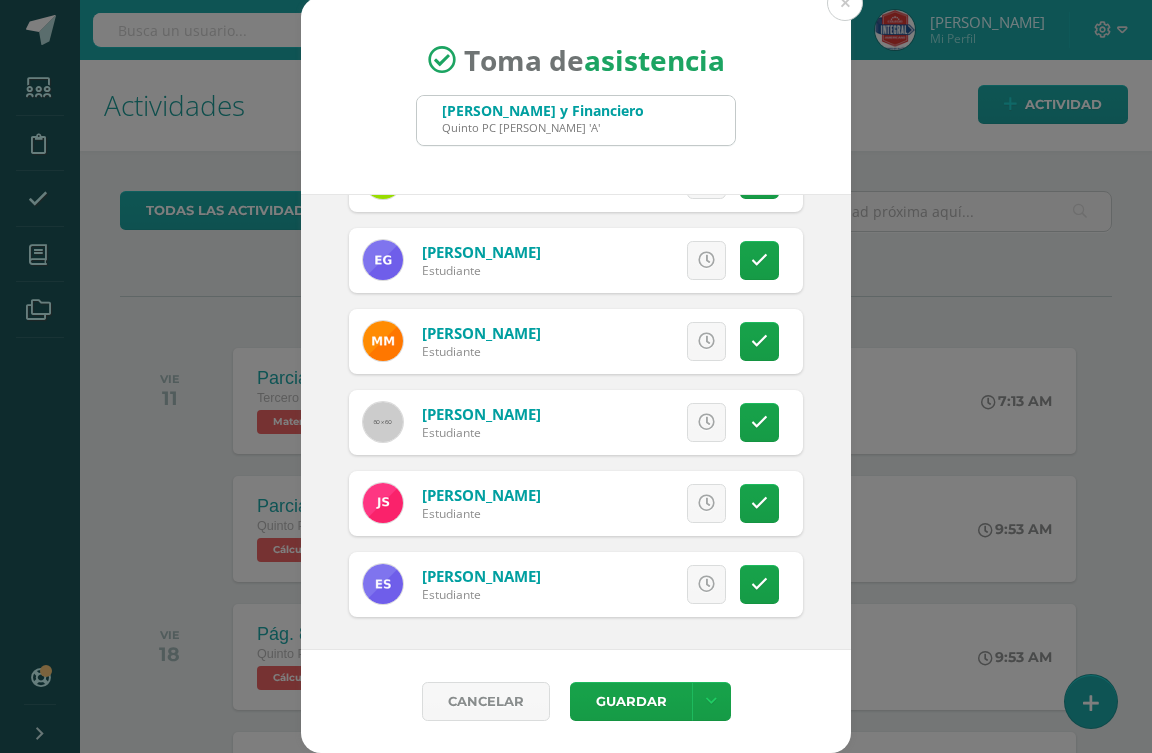 drag, startPoint x: 732, startPoint y: 573, endPoint x: 727, endPoint y: 563, distance: 11.18034 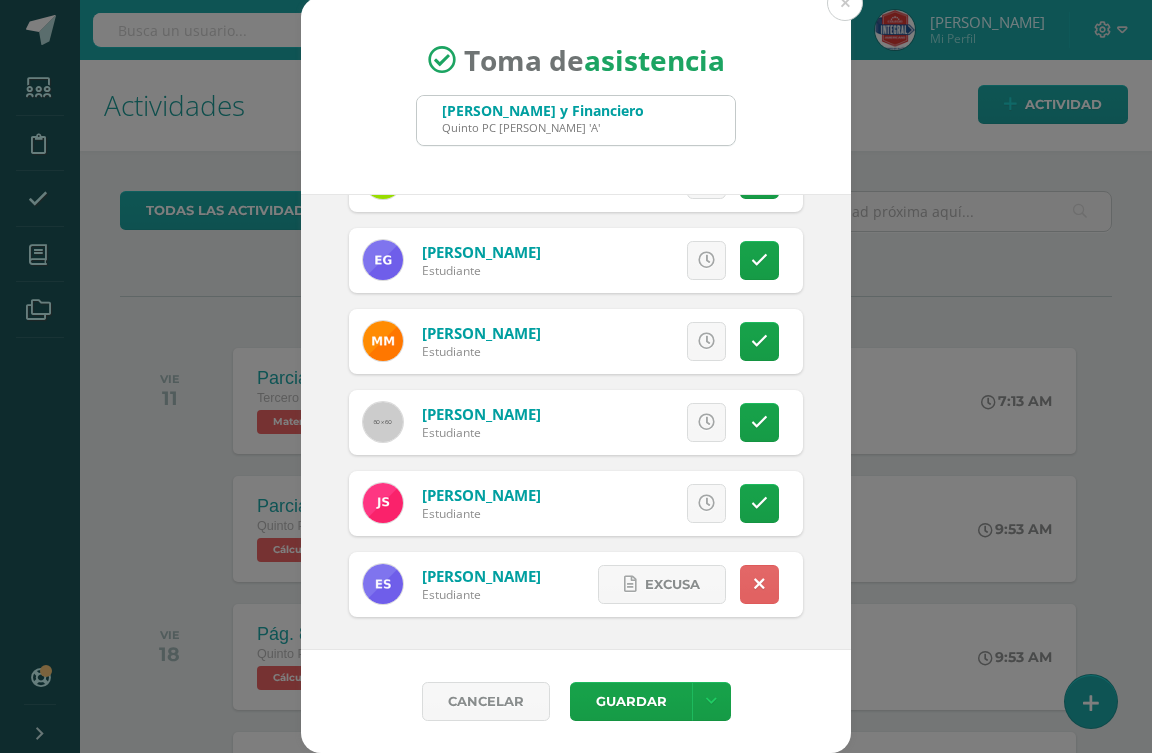 scroll, scrollTop: 99, scrollLeft: 0, axis: vertical 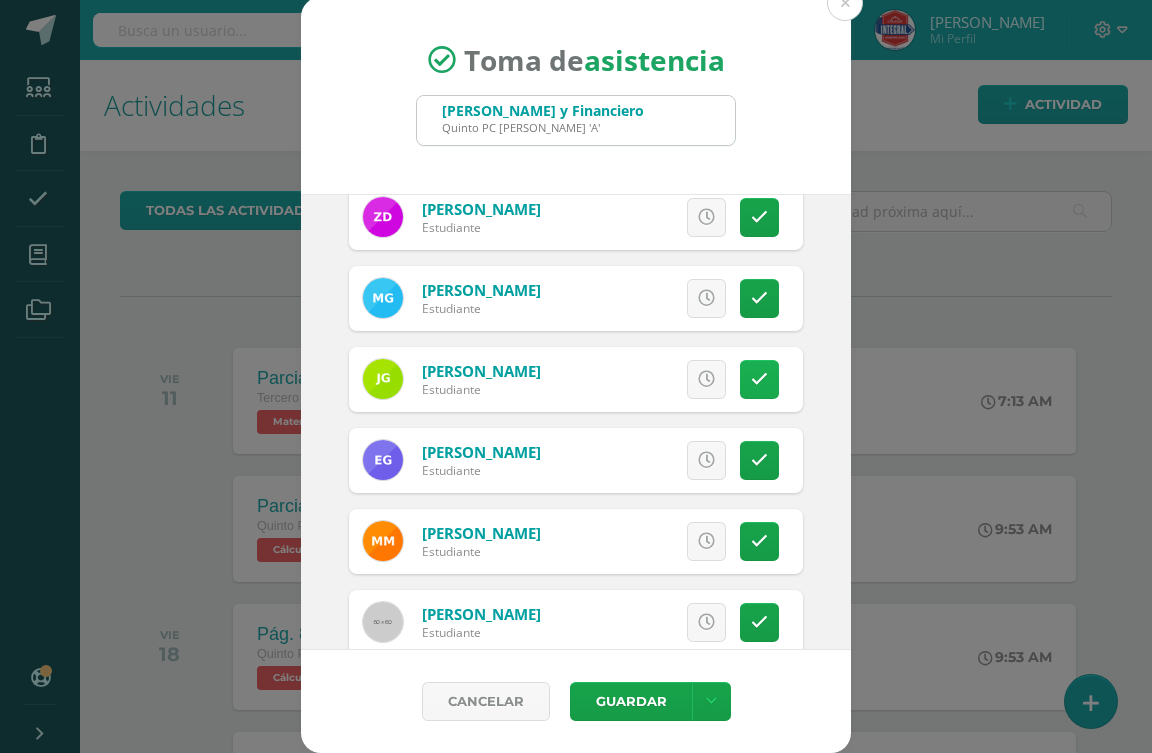 click at bounding box center [759, 379] 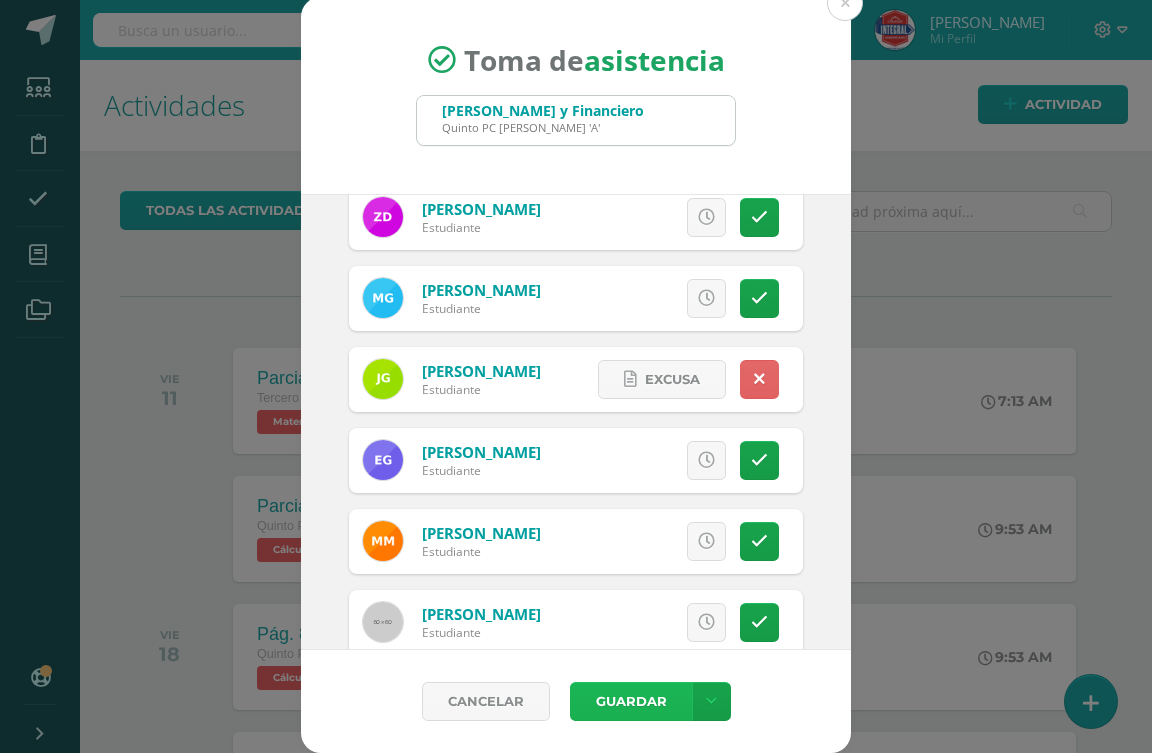 click on "Guardar" at bounding box center [631, 701] 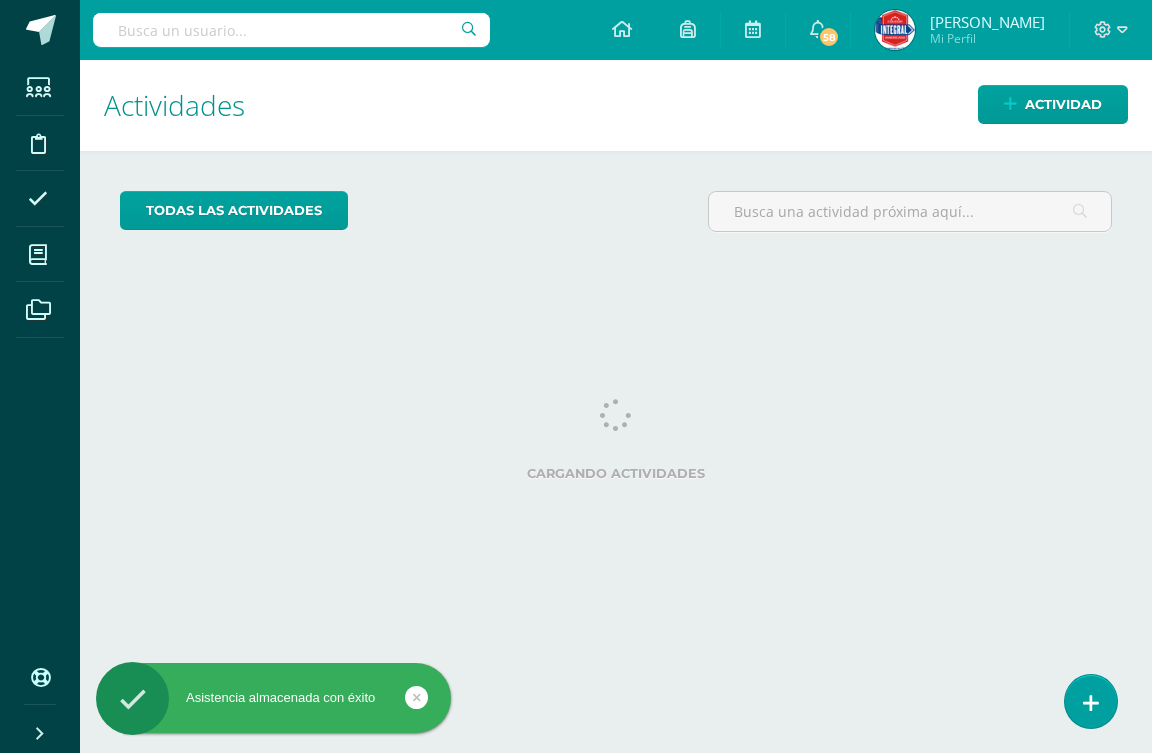 scroll, scrollTop: 0, scrollLeft: 0, axis: both 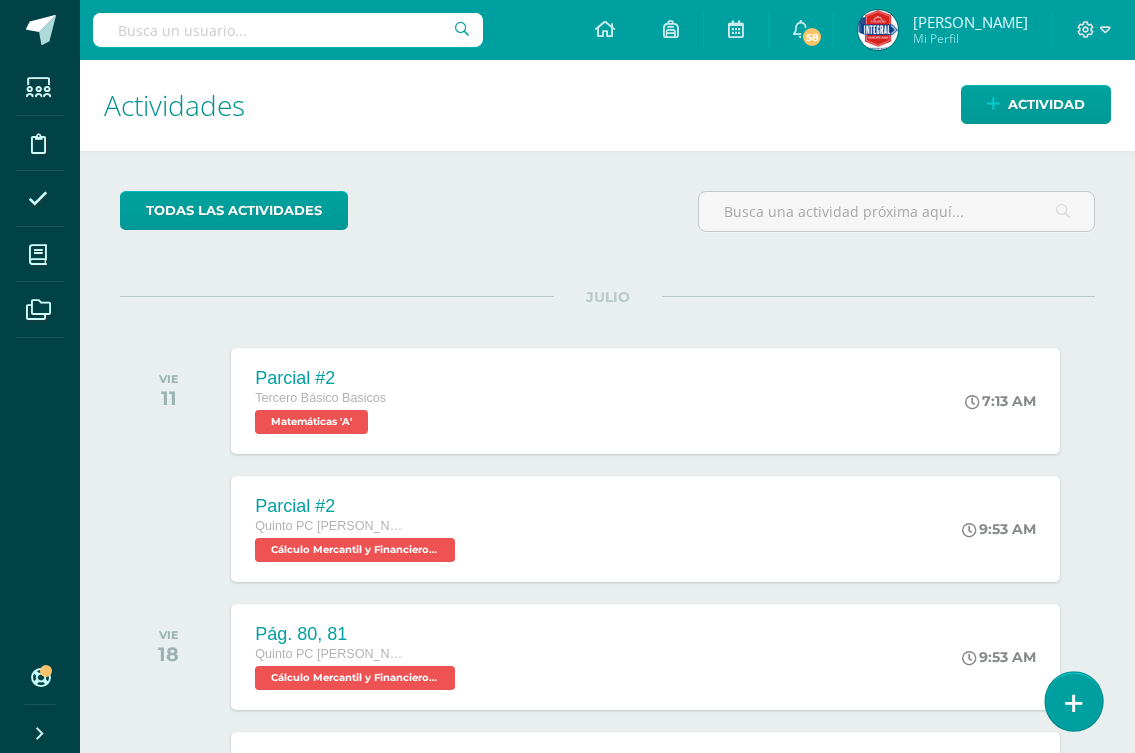 click at bounding box center (1073, 701) 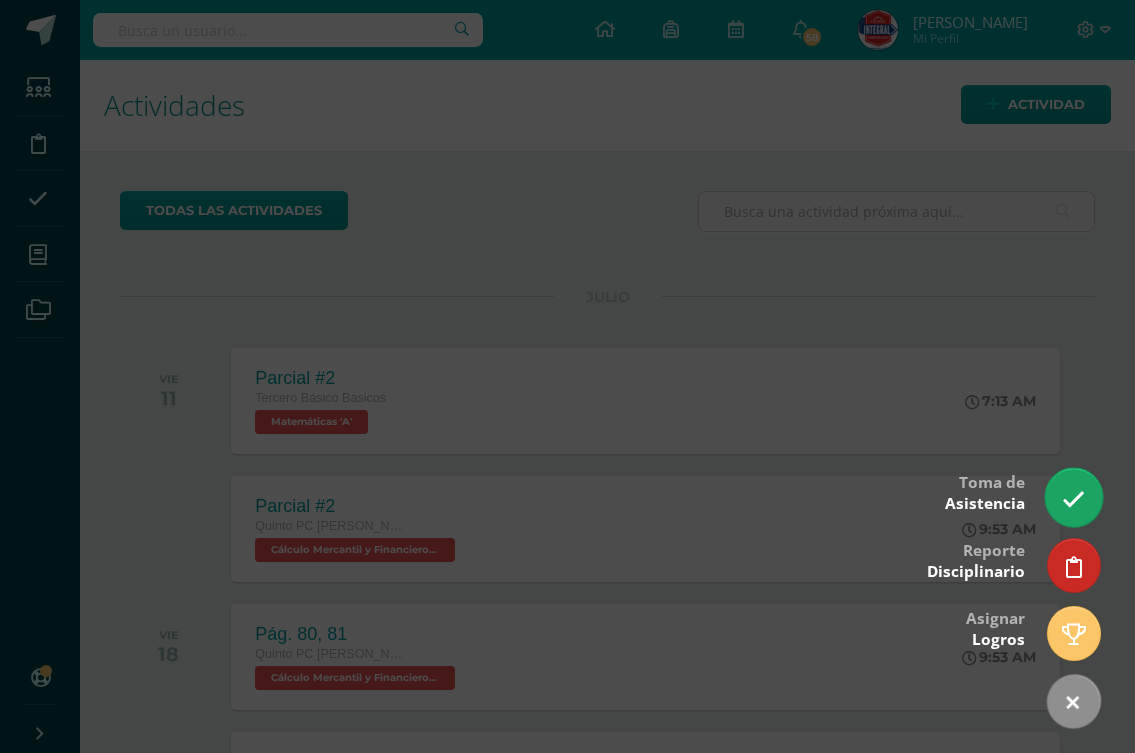 click at bounding box center (1073, 497) 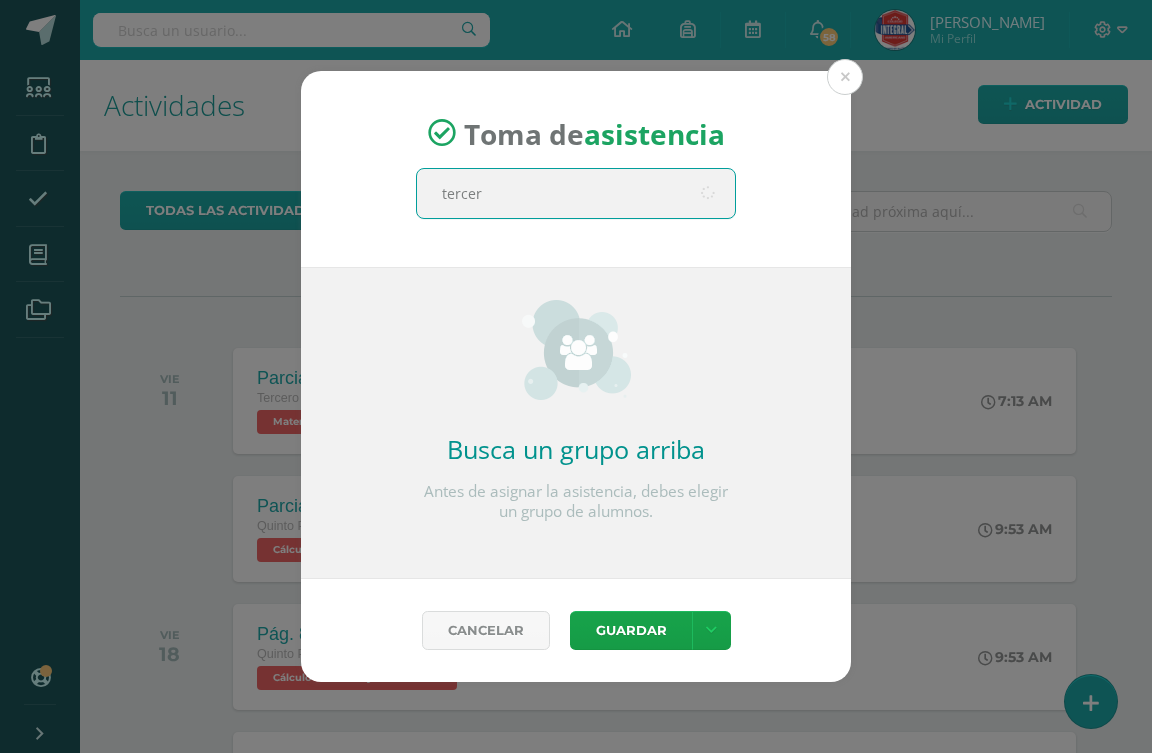 type on "tercero" 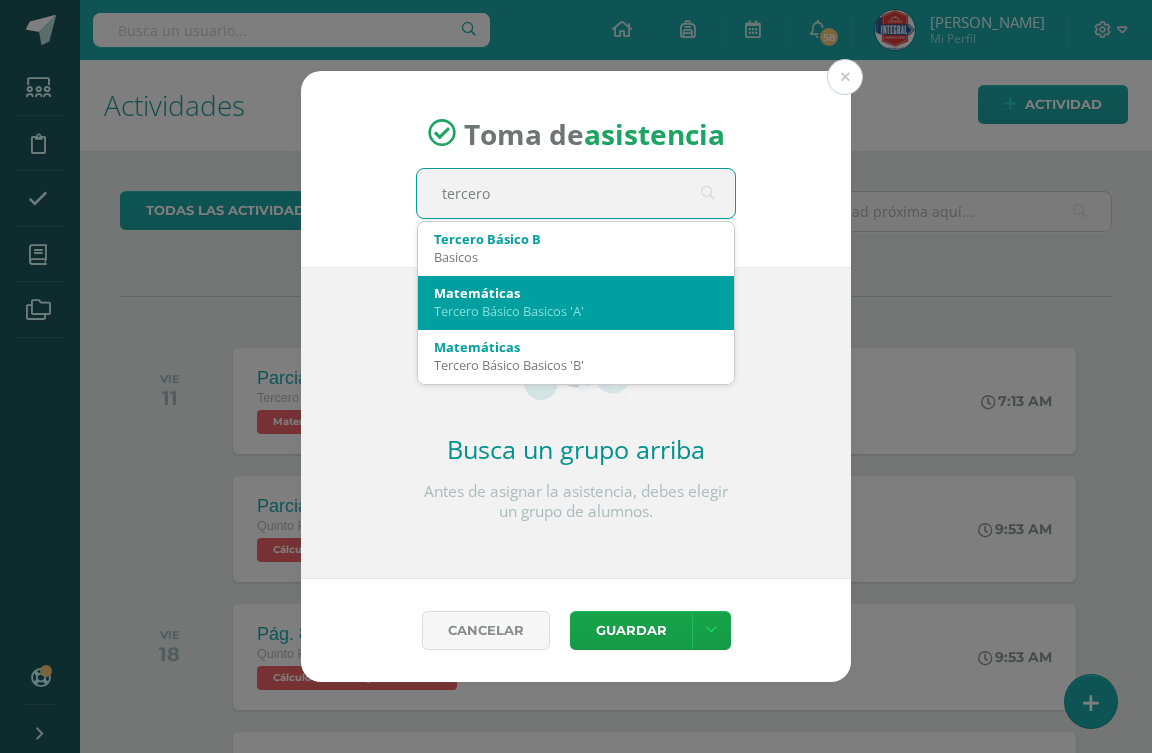 click on "Tercero Básico Basicos 'A'" at bounding box center [576, 311] 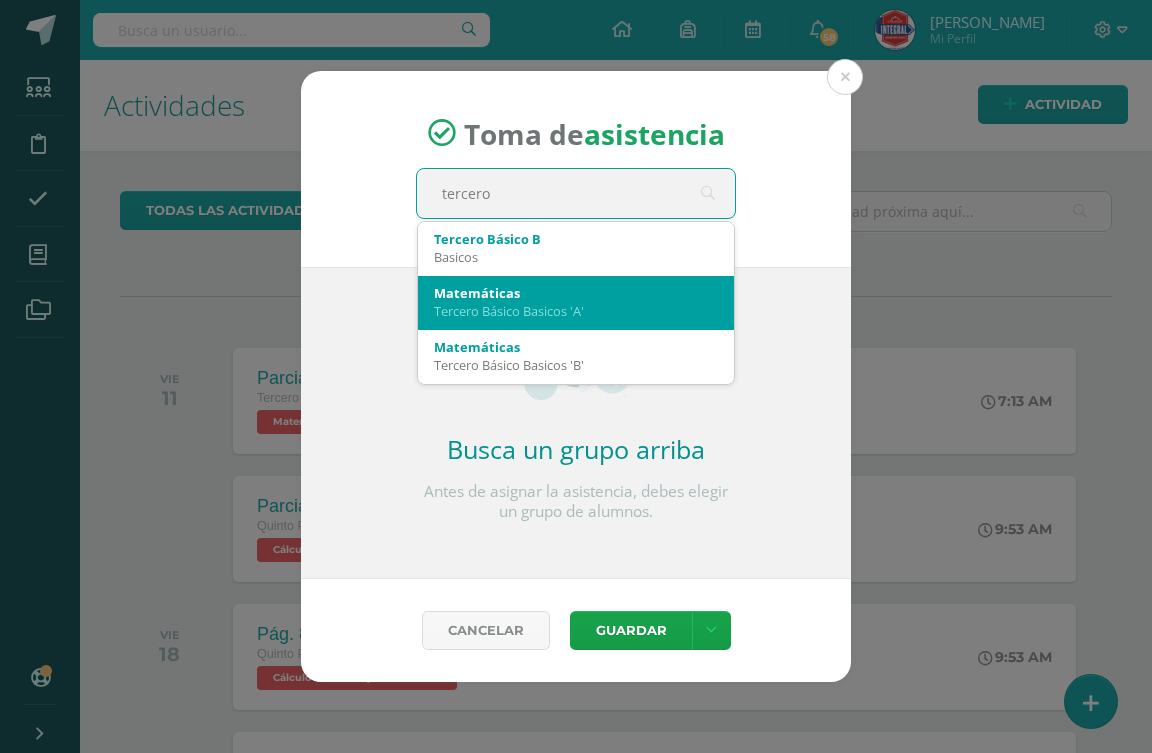 type 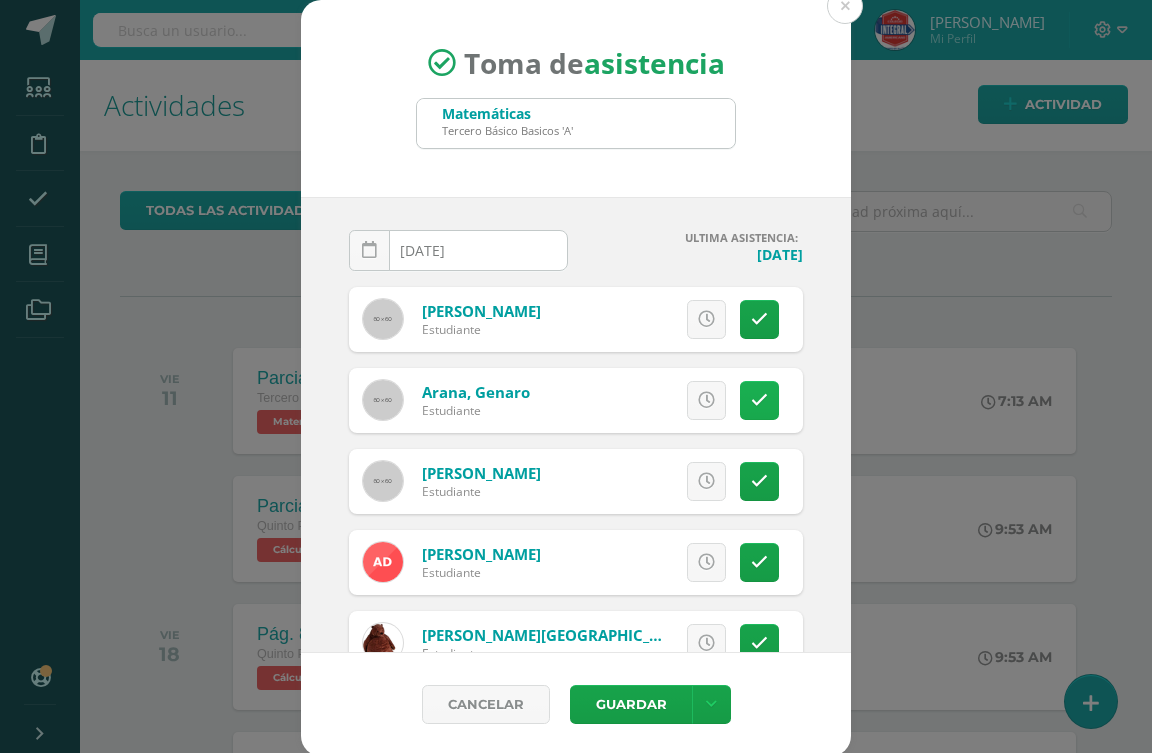 click at bounding box center [759, 400] 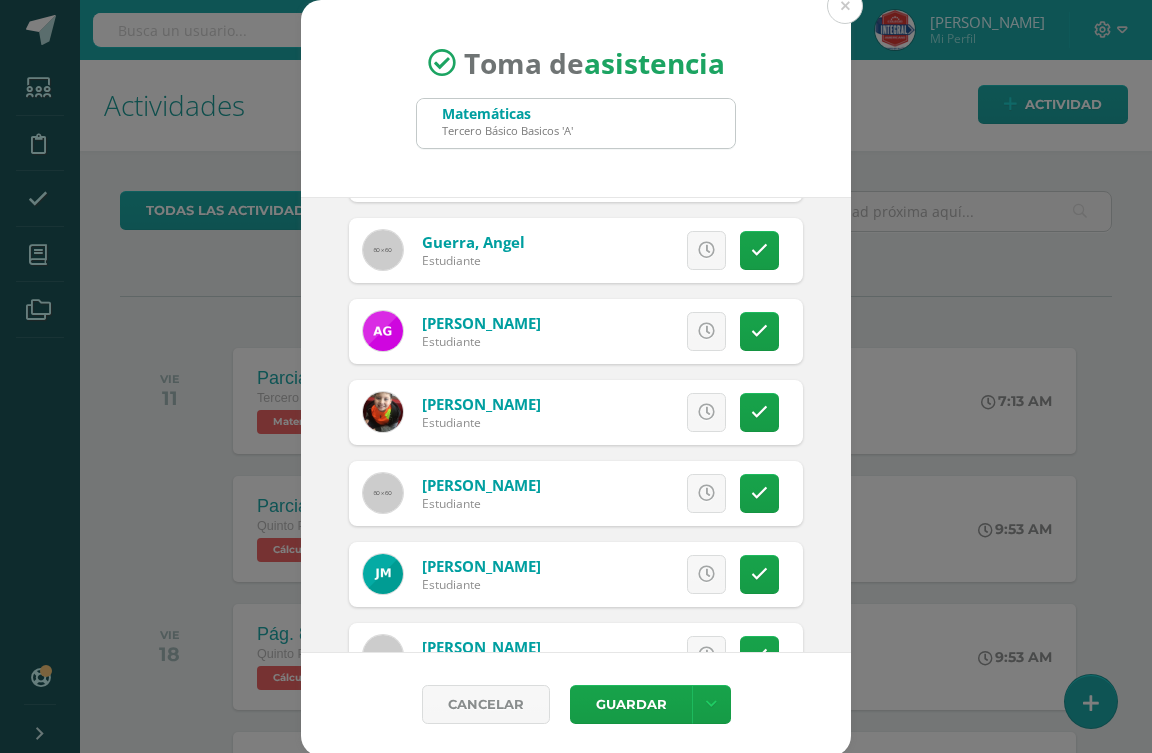 scroll, scrollTop: 700, scrollLeft: 0, axis: vertical 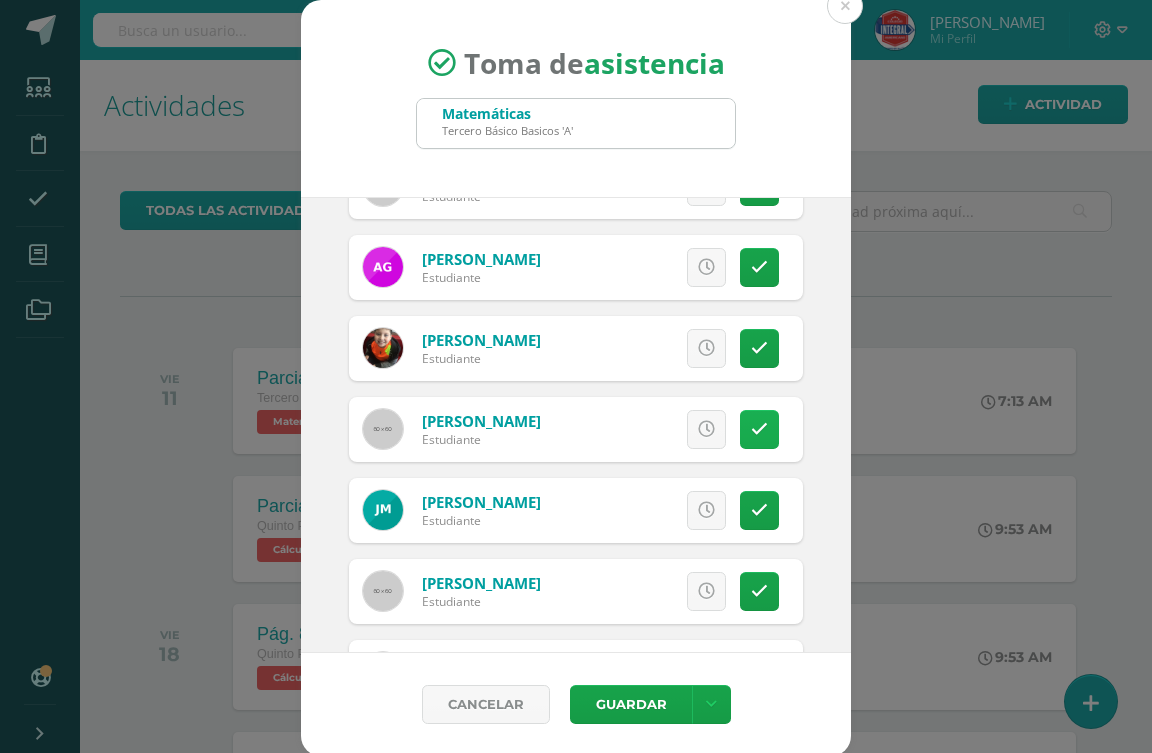 click at bounding box center (759, 429) 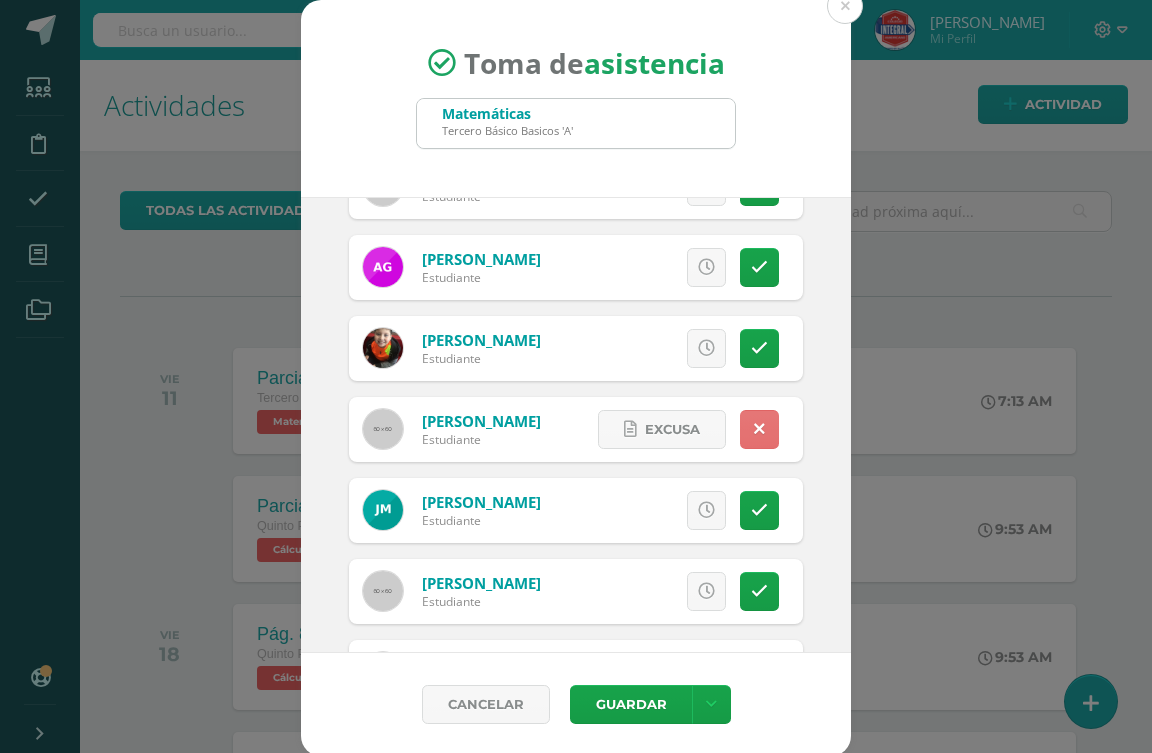 click at bounding box center (759, 429) 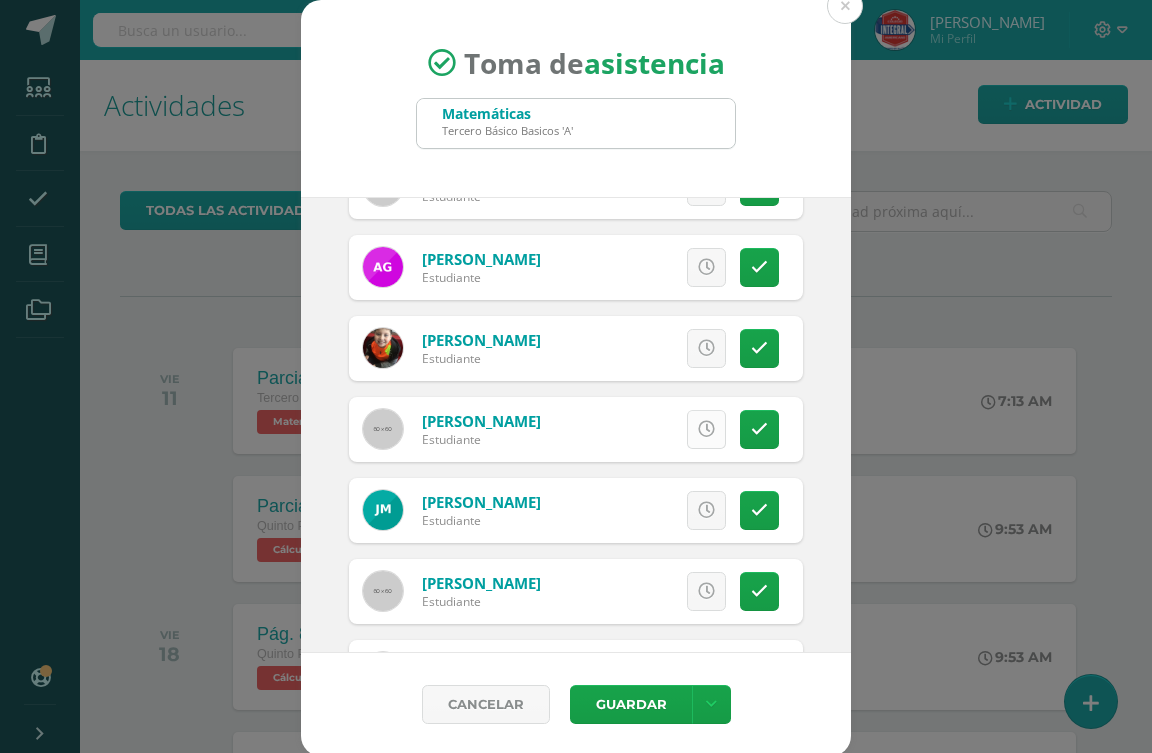 click at bounding box center [706, 429] 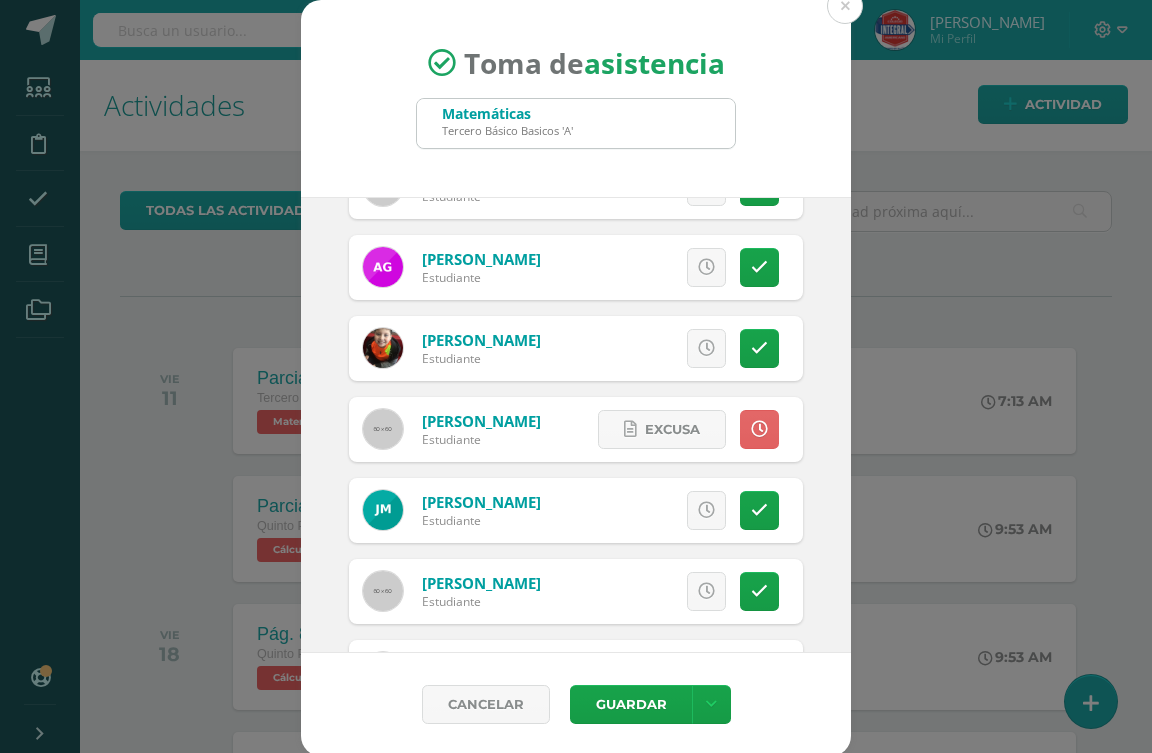 scroll, scrollTop: 800, scrollLeft: 0, axis: vertical 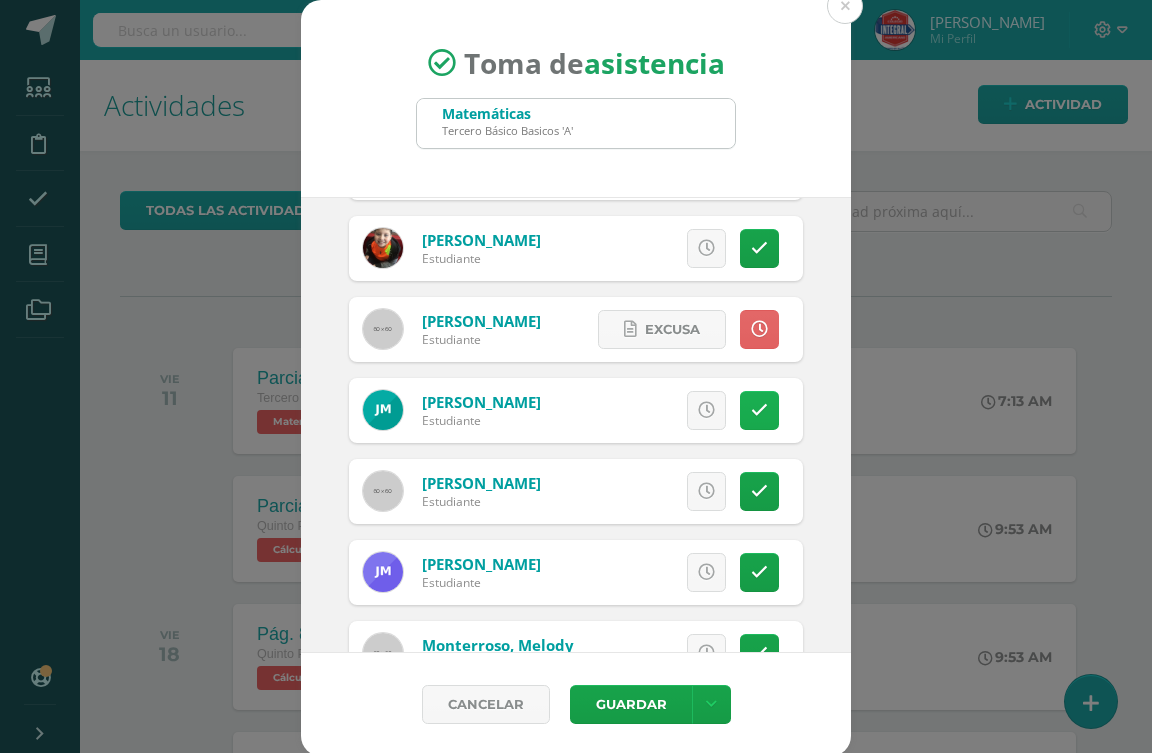 click at bounding box center (759, 410) 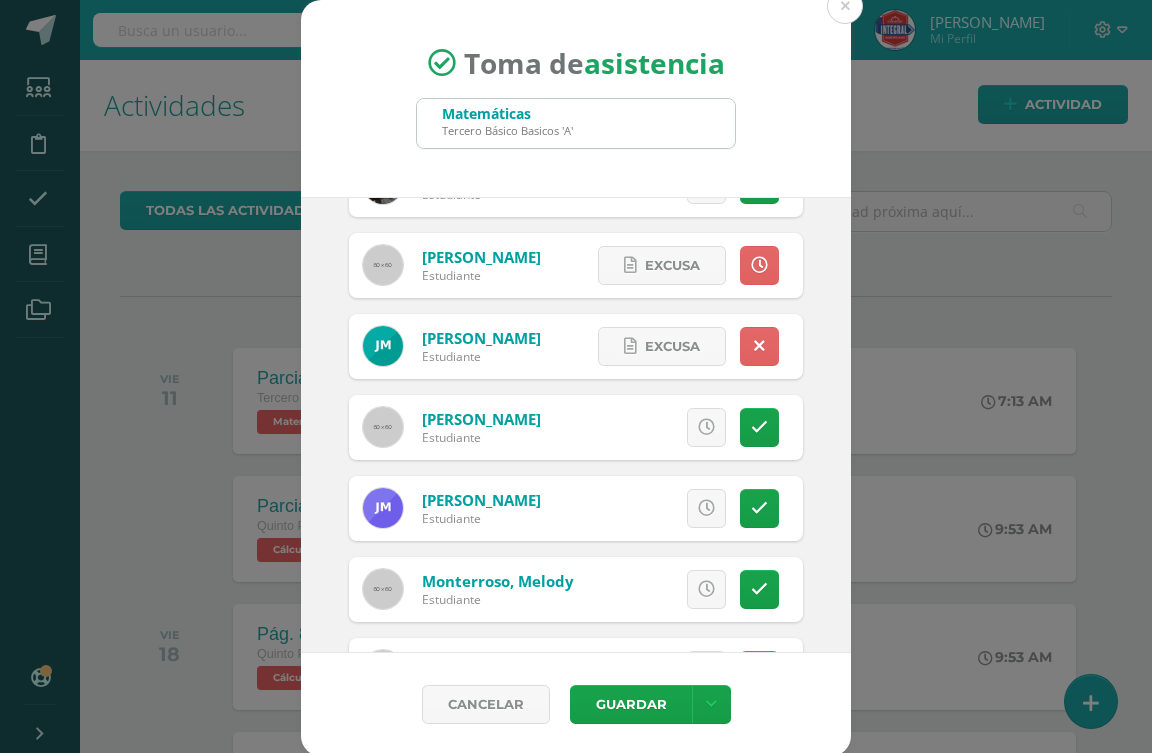 scroll, scrollTop: 900, scrollLeft: 0, axis: vertical 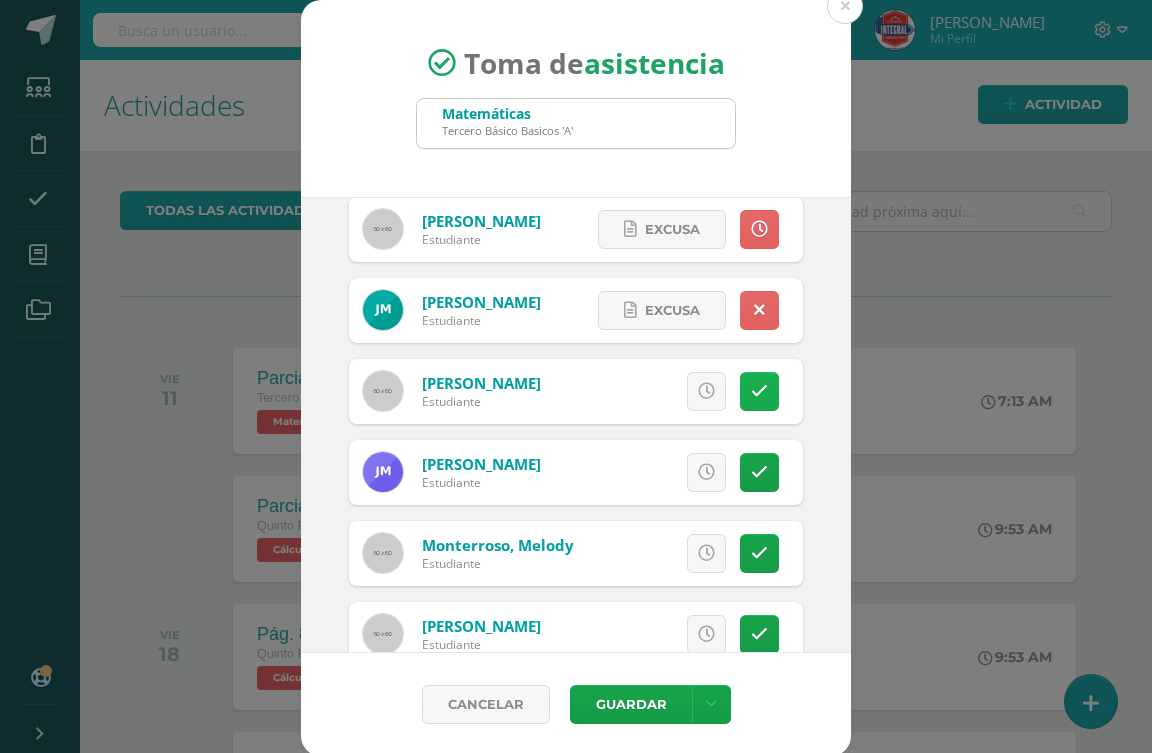 click at bounding box center [759, 391] 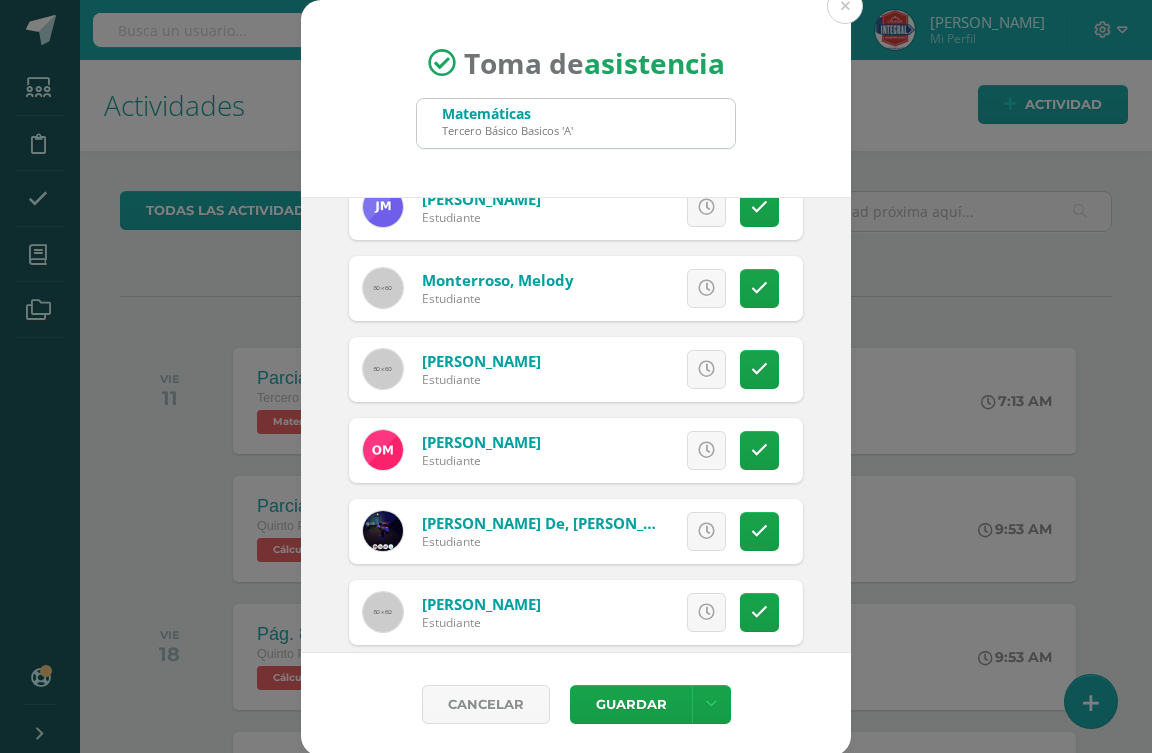 scroll, scrollTop: 1200, scrollLeft: 0, axis: vertical 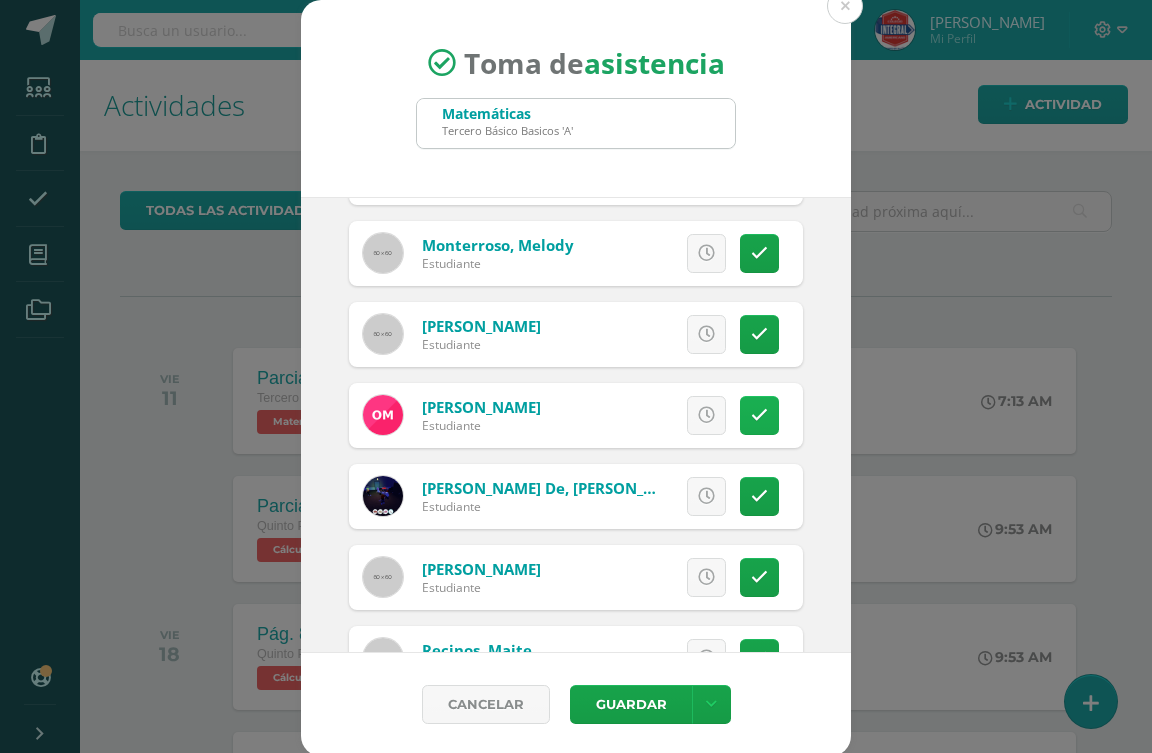 click at bounding box center [759, 415] 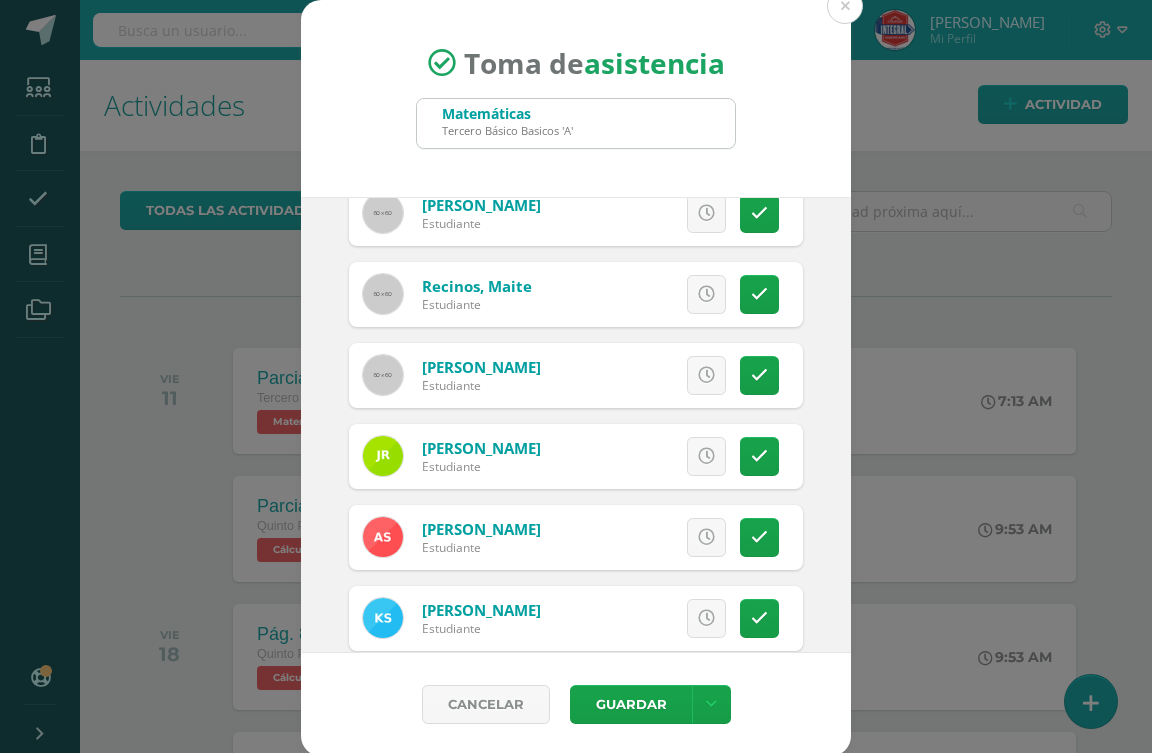 scroll, scrollTop: 1600, scrollLeft: 0, axis: vertical 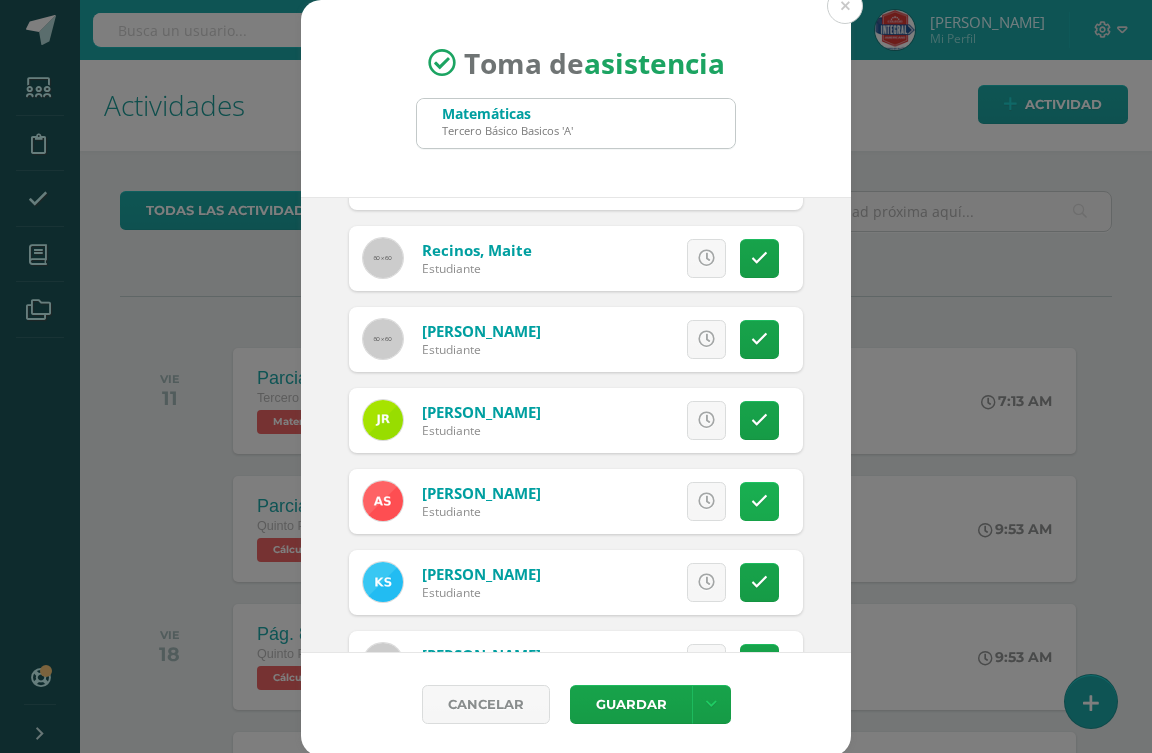 click at bounding box center [759, 501] 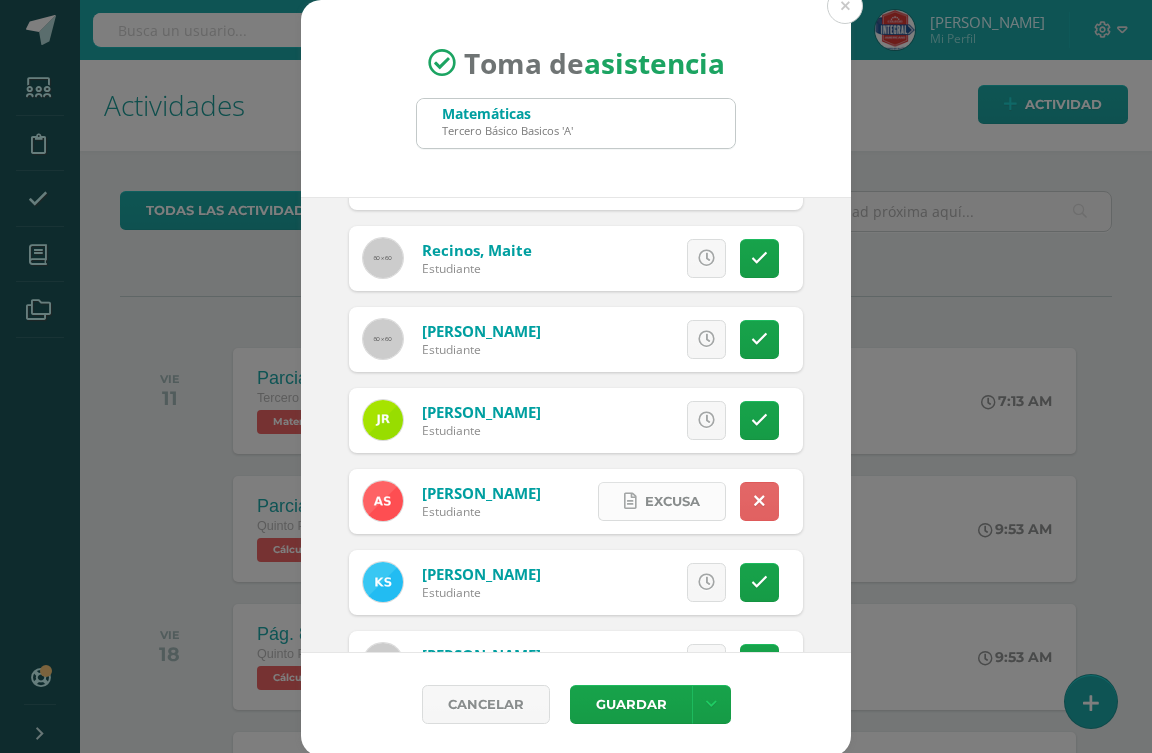 scroll, scrollTop: 1700, scrollLeft: 0, axis: vertical 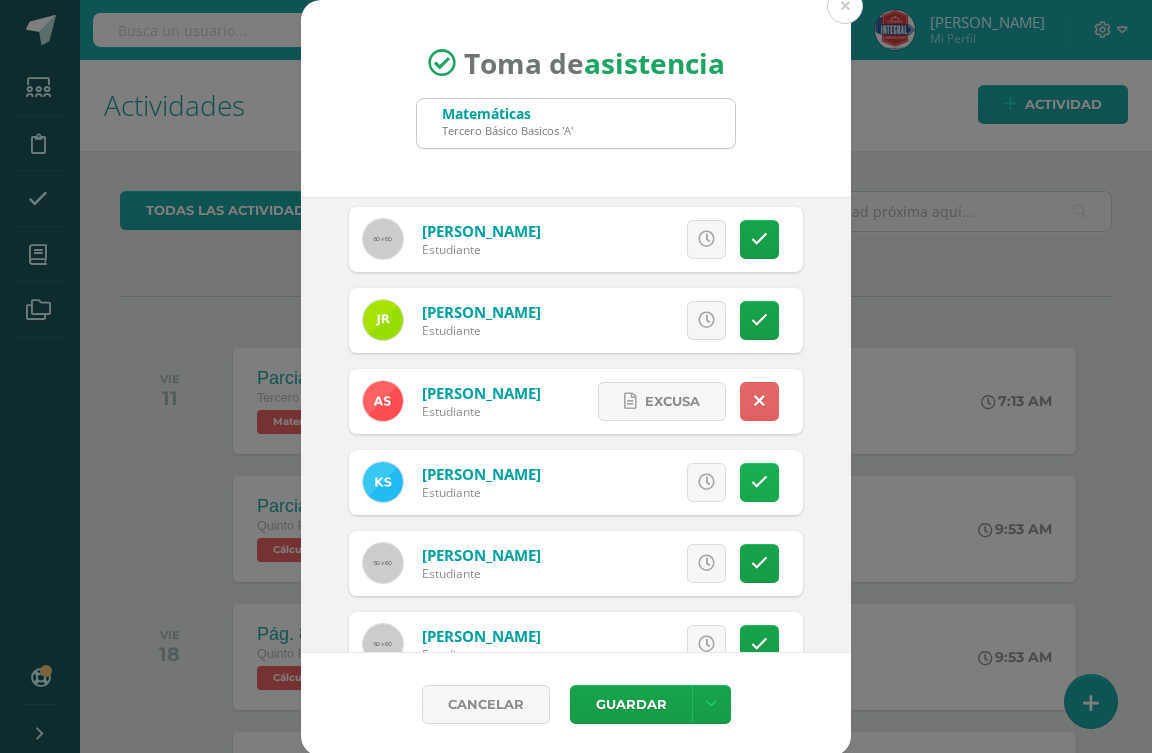 click at bounding box center (759, 482) 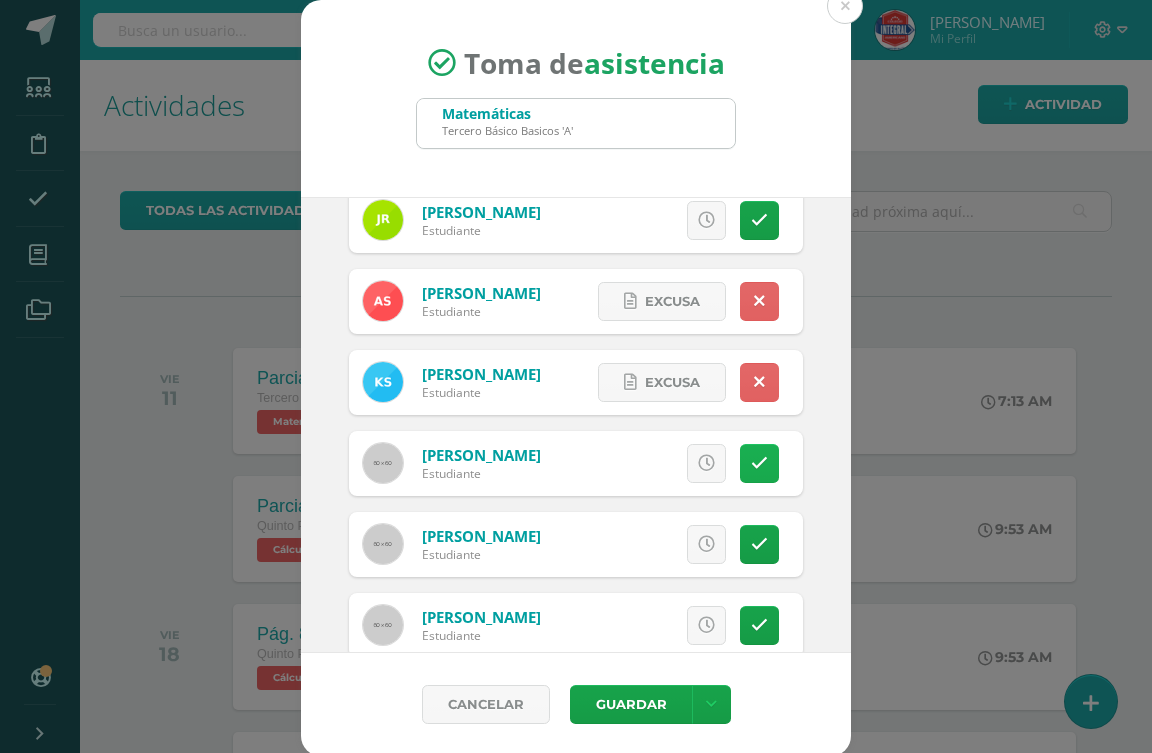 scroll, scrollTop: 1838, scrollLeft: 0, axis: vertical 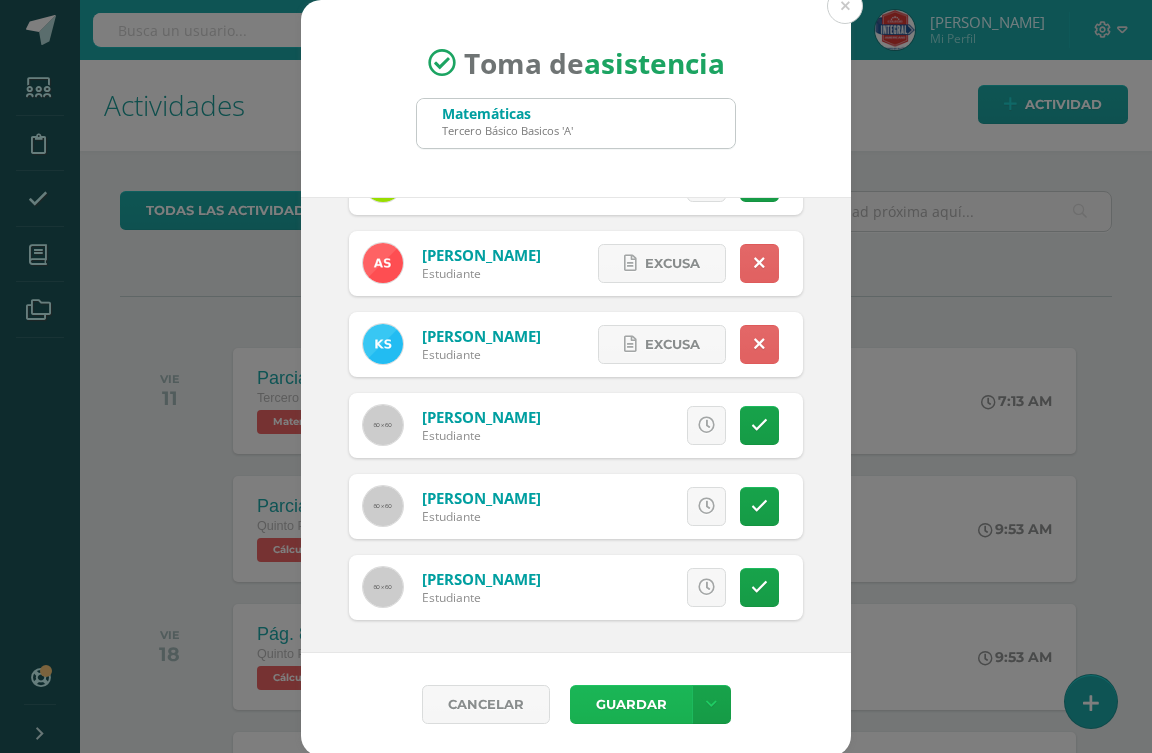 click on "Guardar" at bounding box center [631, 704] 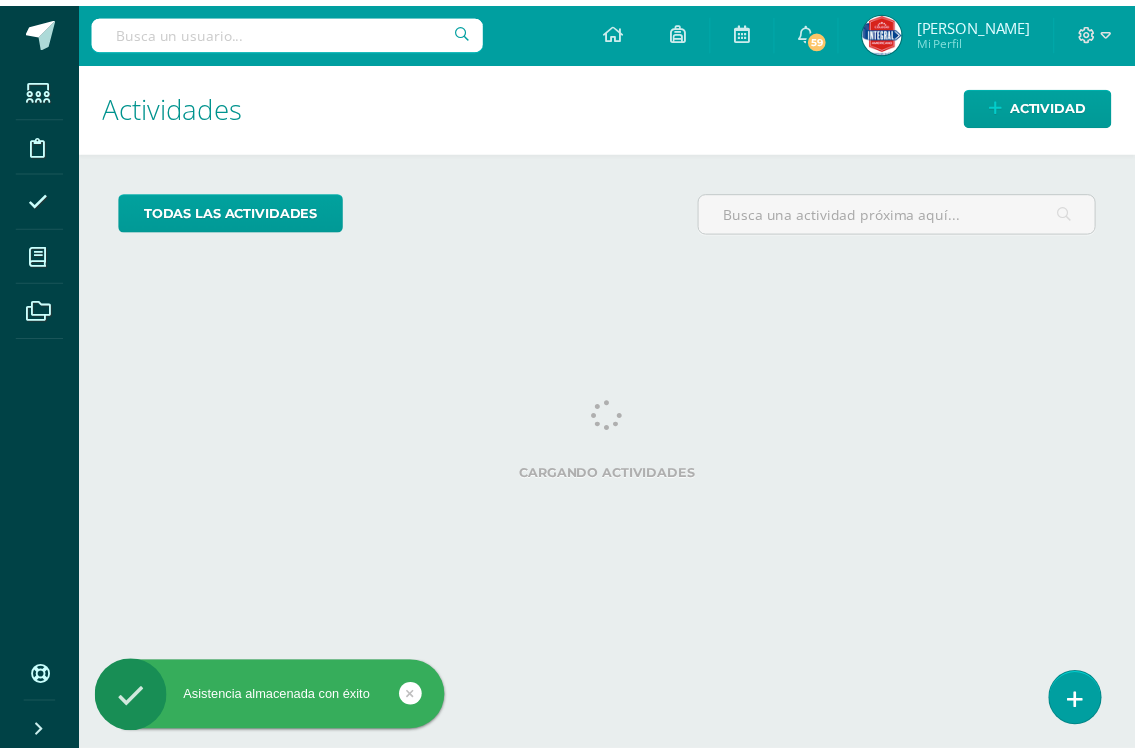 scroll, scrollTop: 0, scrollLeft: 0, axis: both 